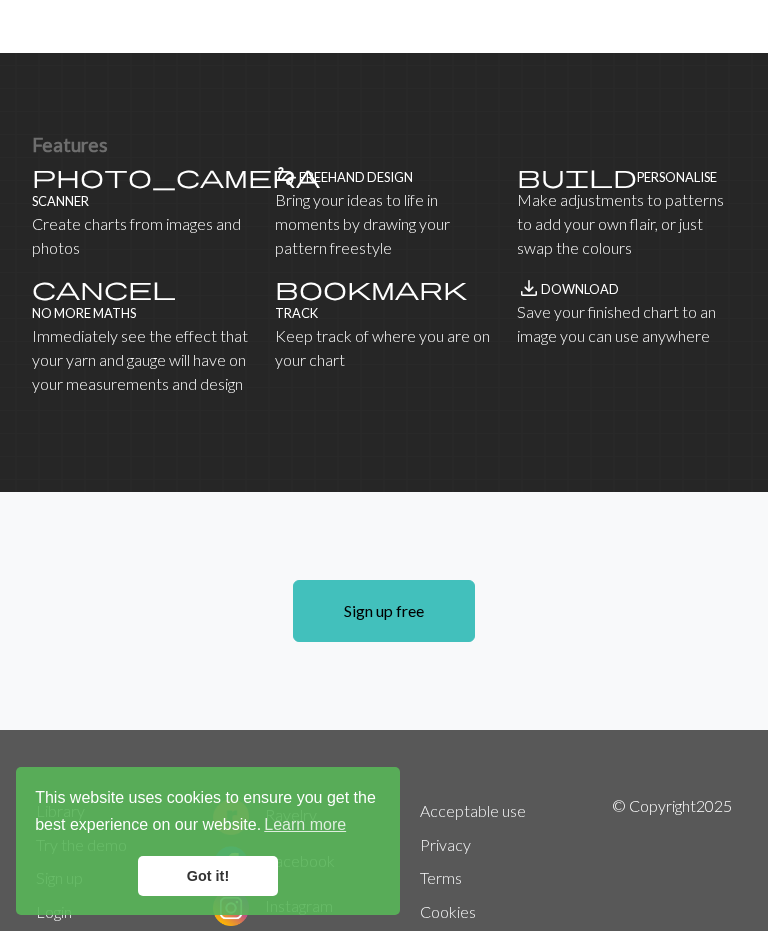 scroll, scrollTop: 1233, scrollLeft: 0, axis: vertical 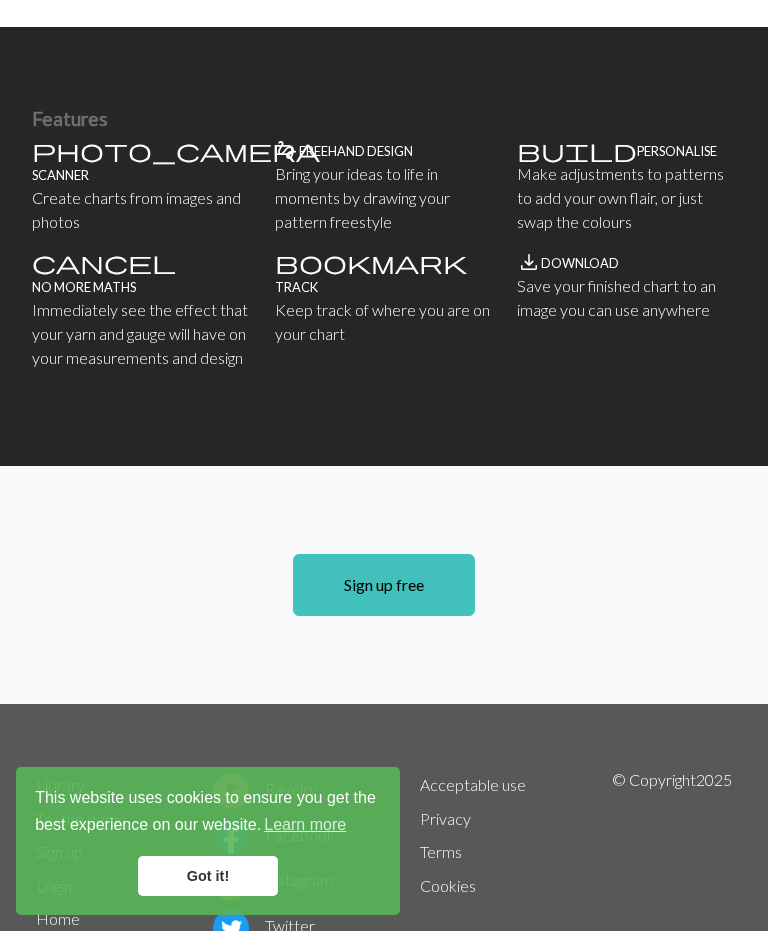 click on "Learn more" at bounding box center [305, 825] 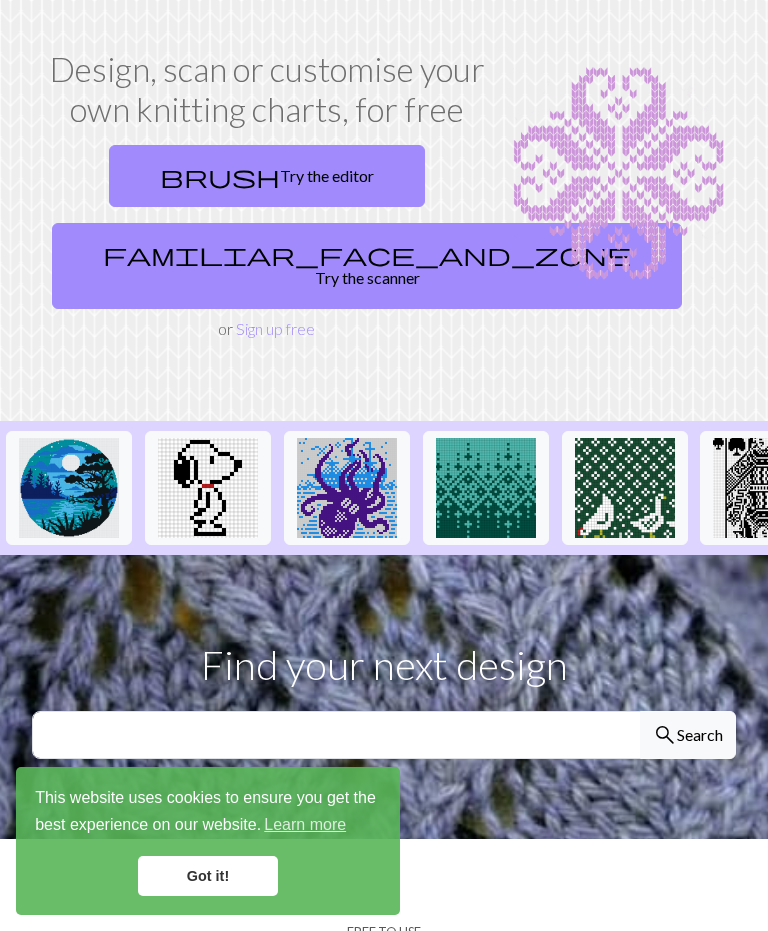 scroll, scrollTop: 0, scrollLeft: 0, axis: both 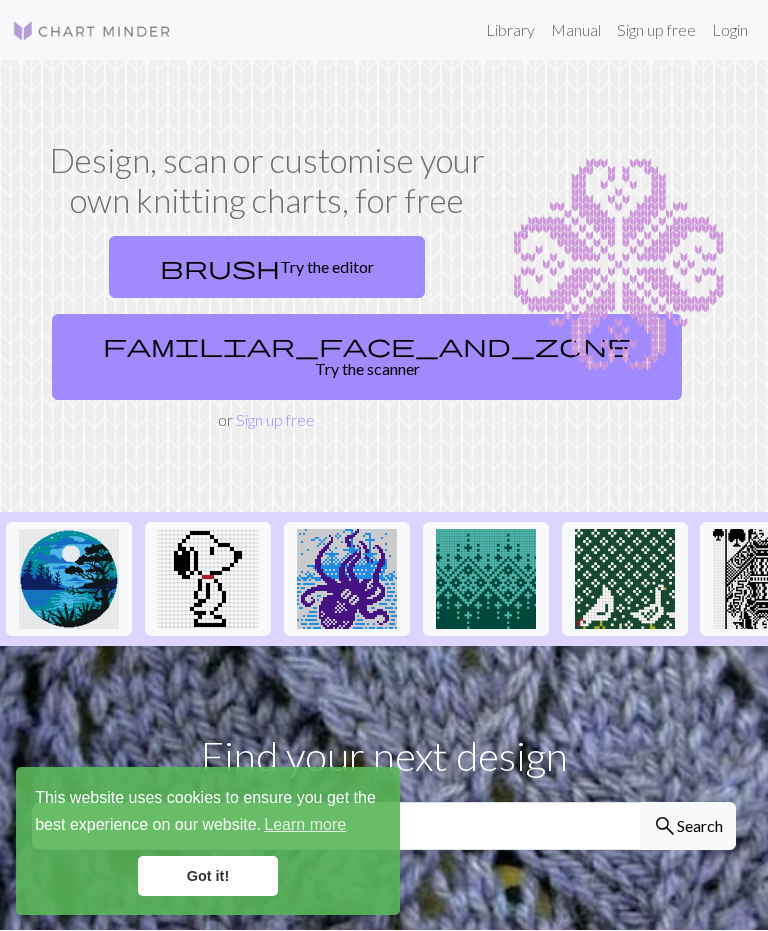 click on "Manual" at bounding box center (576, 30) 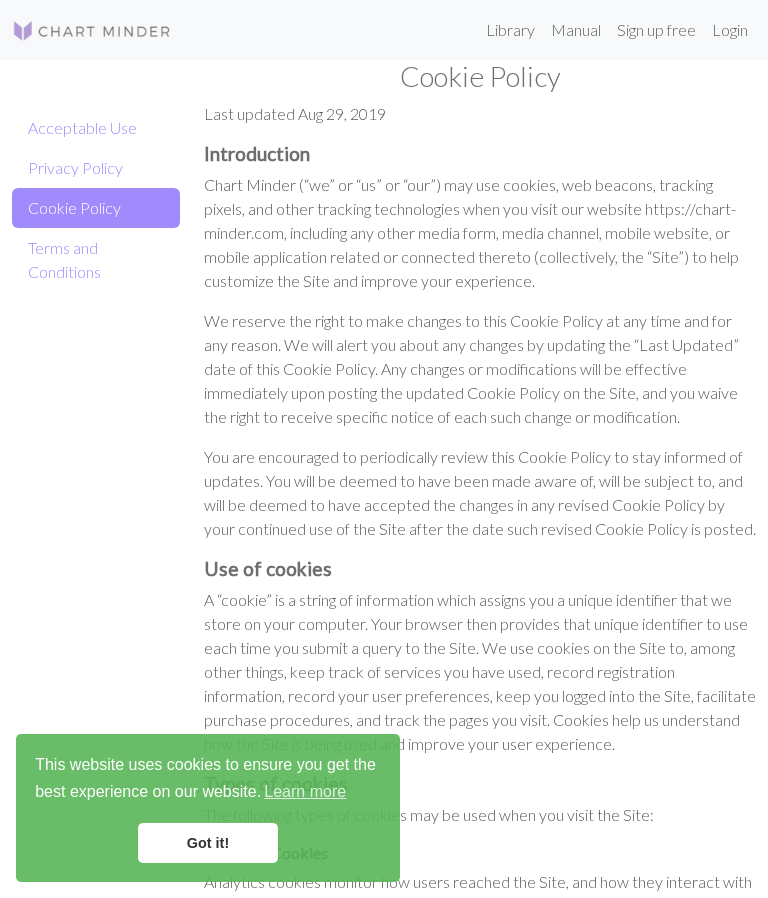 scroll, scrollTop: 0, scrollLeft: 0, axis: both 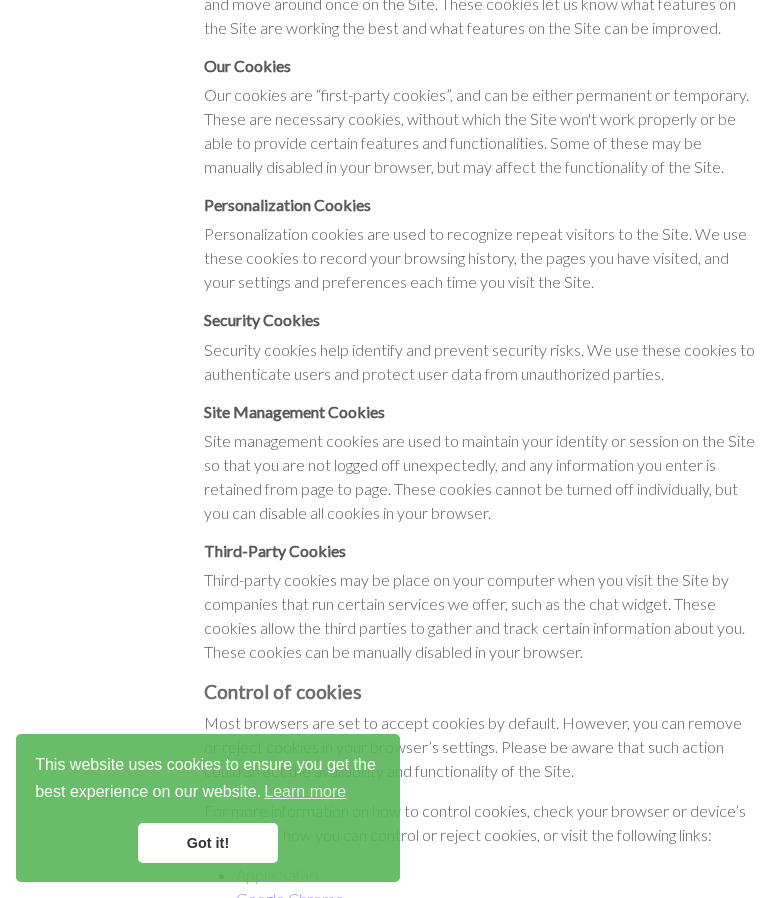 click on "Learn more" at bounding box center [305, 792] 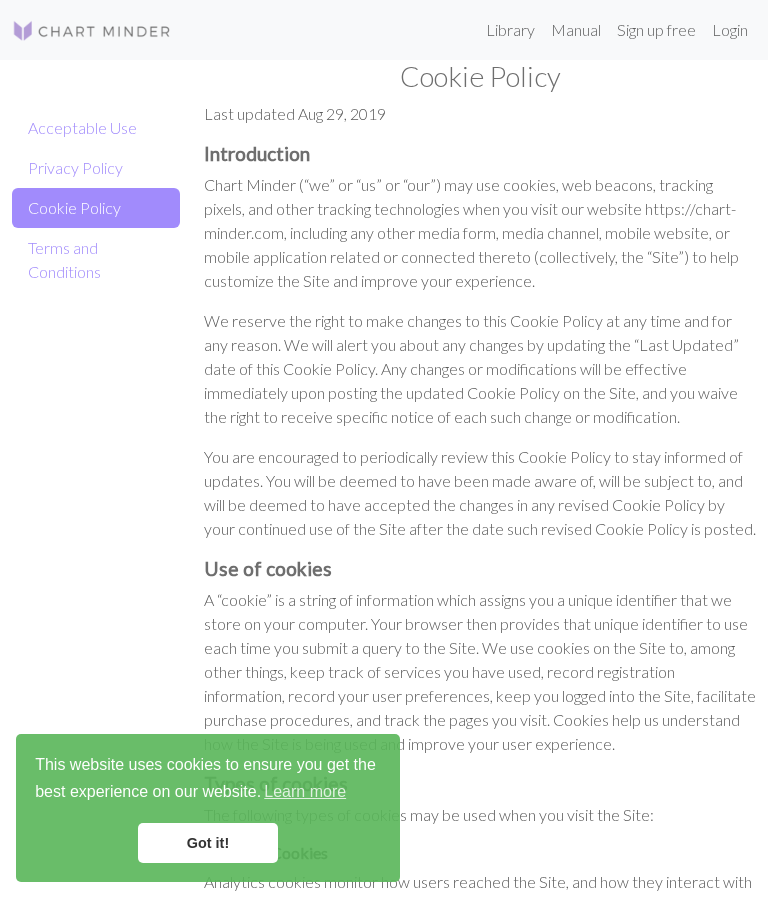 scroll, scrollTop: 0, scrollLeft: 0, axis: both 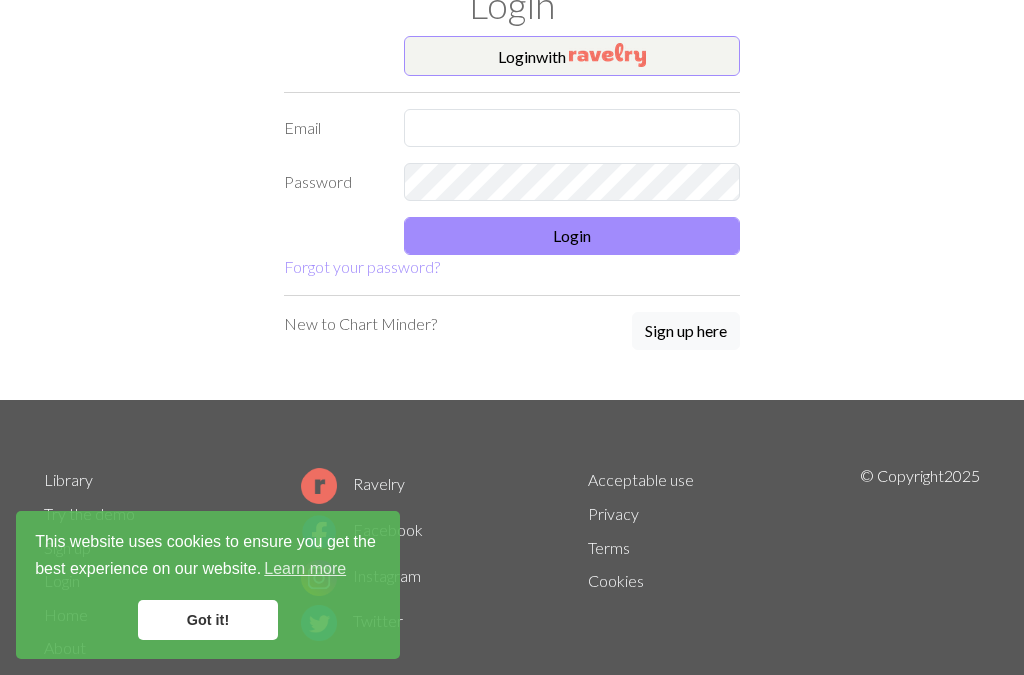 click on "Try the demo" at bounding box center (89, 513) 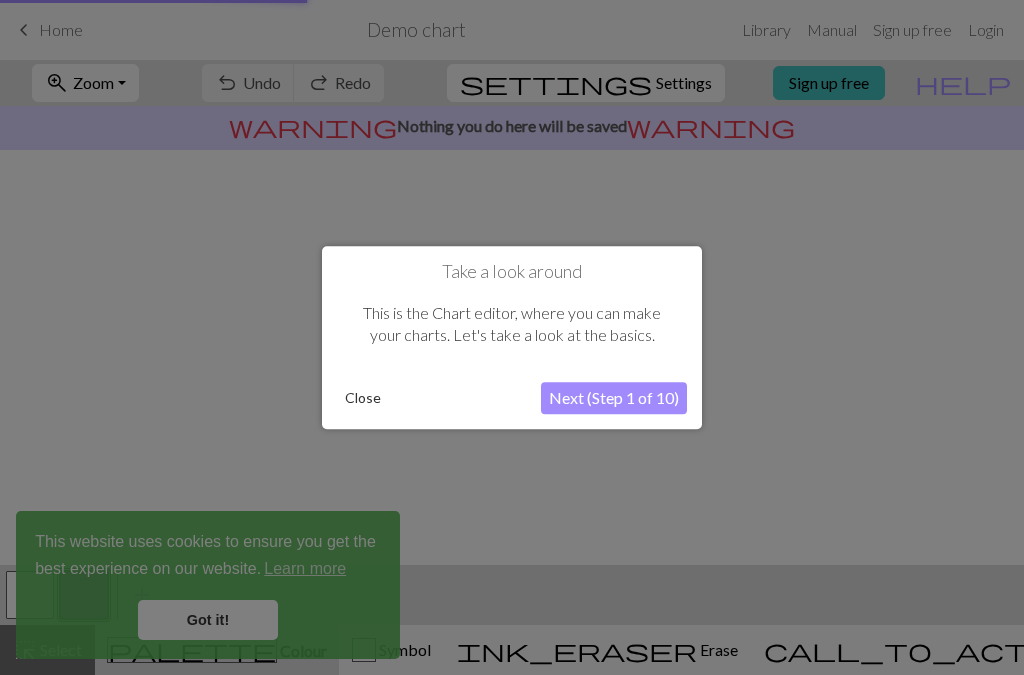scroll, scrollTop: 0, scrollLeft: 0, axis: both 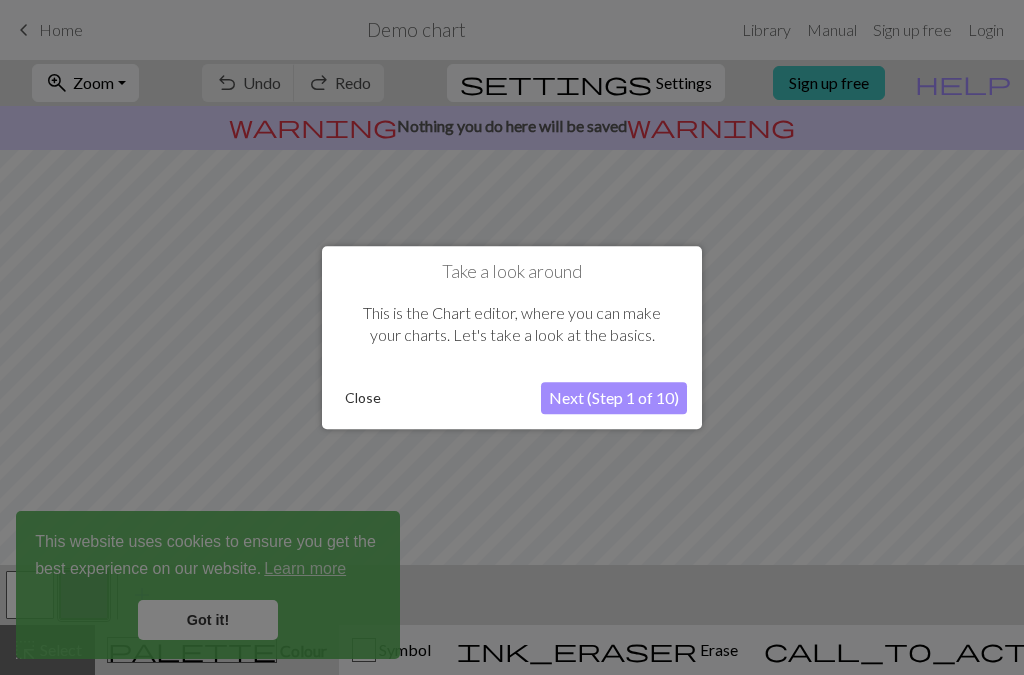 click on "Close" at bounding box center (363, 398) 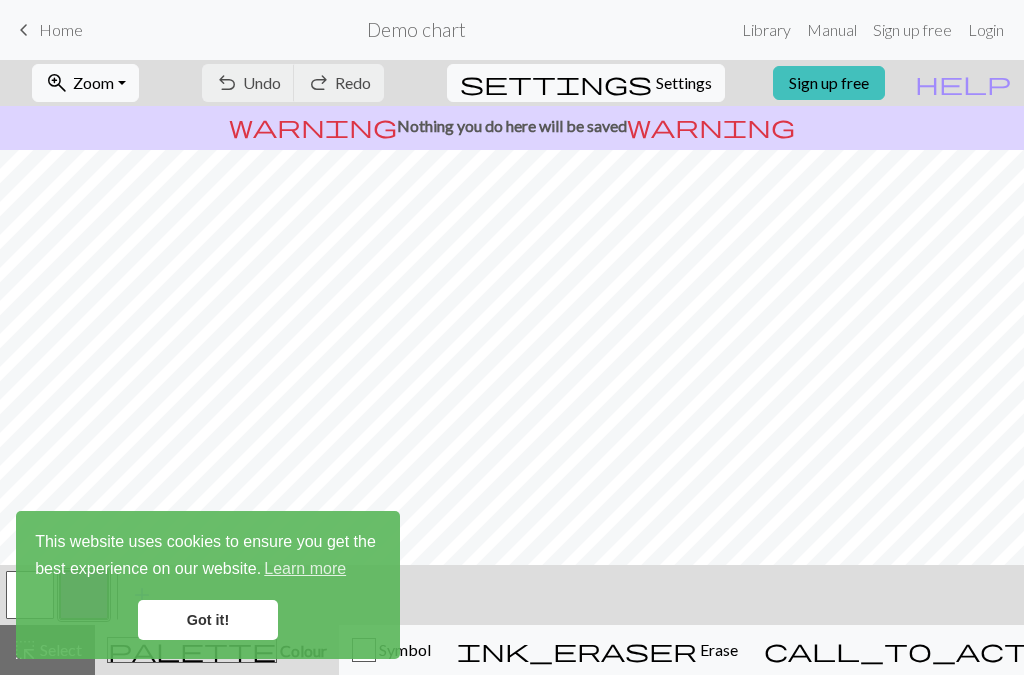 click on "Got it!" at bounding box center [208, 620] 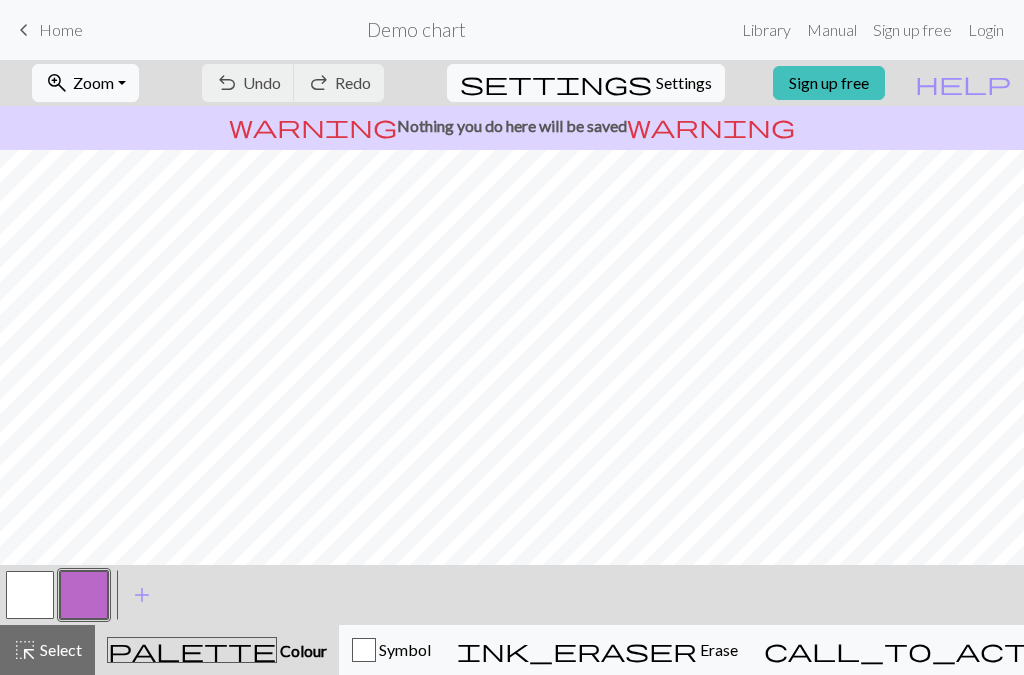 click on "palette" at bounding box center (192, 650) 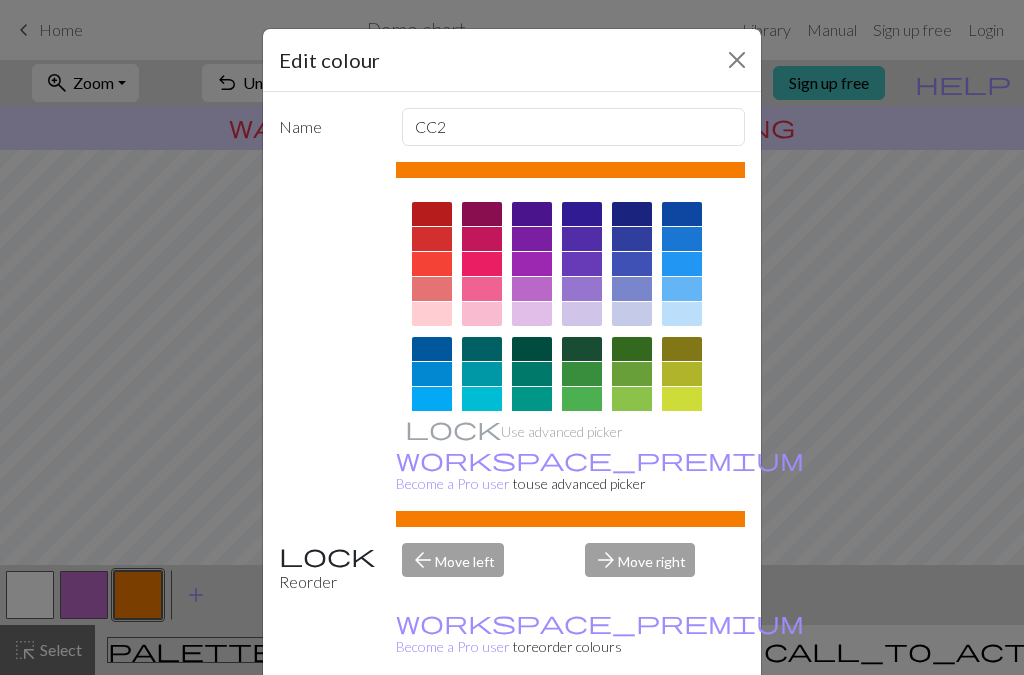click at bounding box center (632, 374) 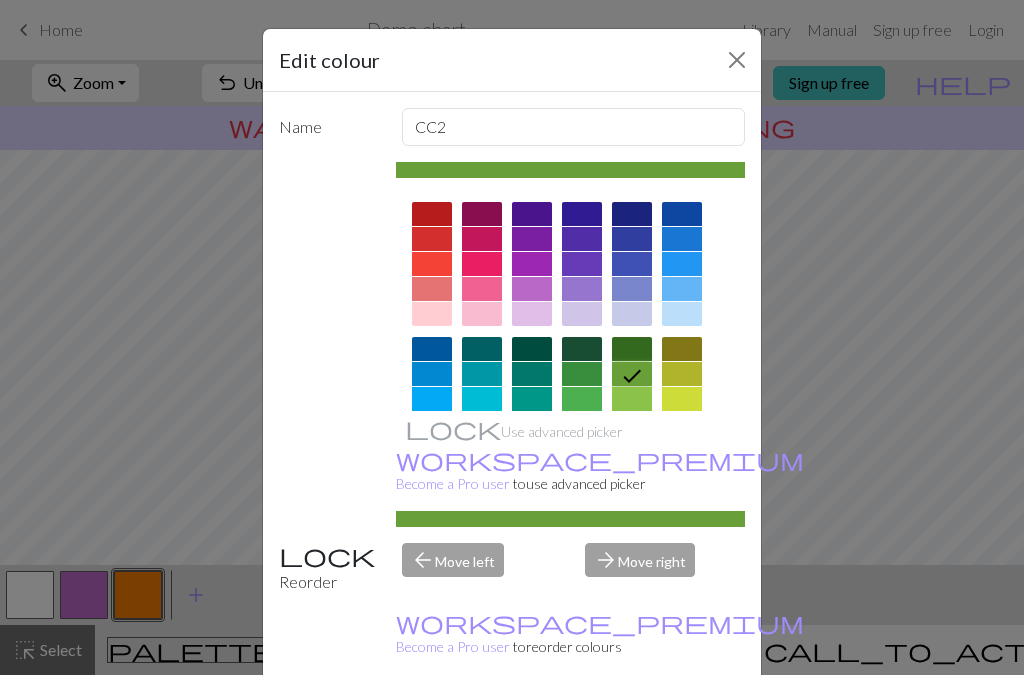 click at bounding box center (737, 60) 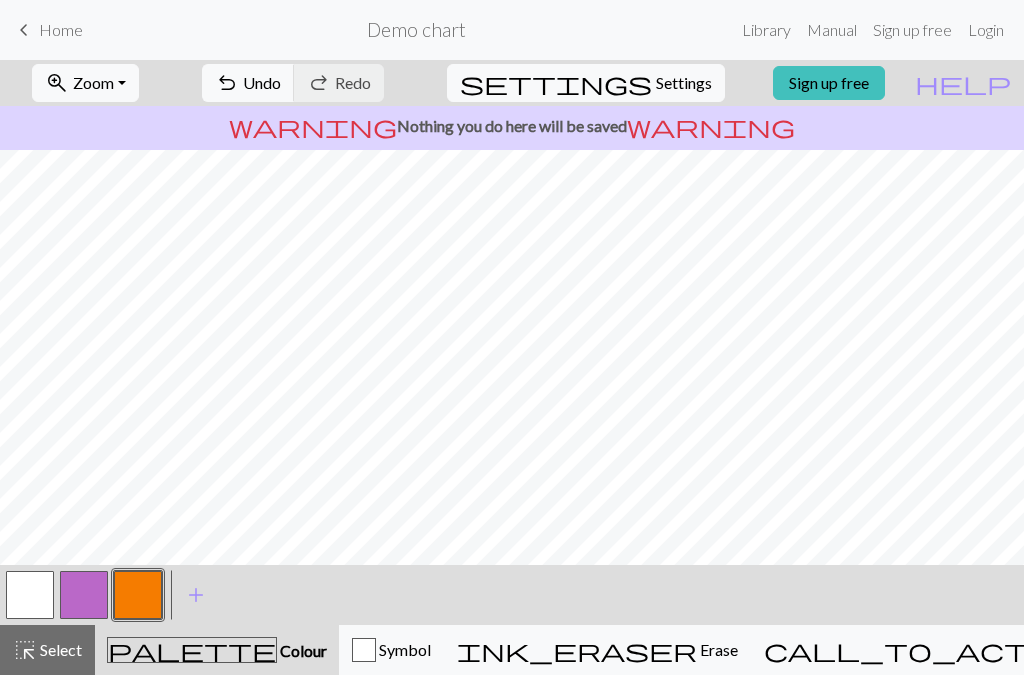 click on "Erase" at bounding box center (717, 649) 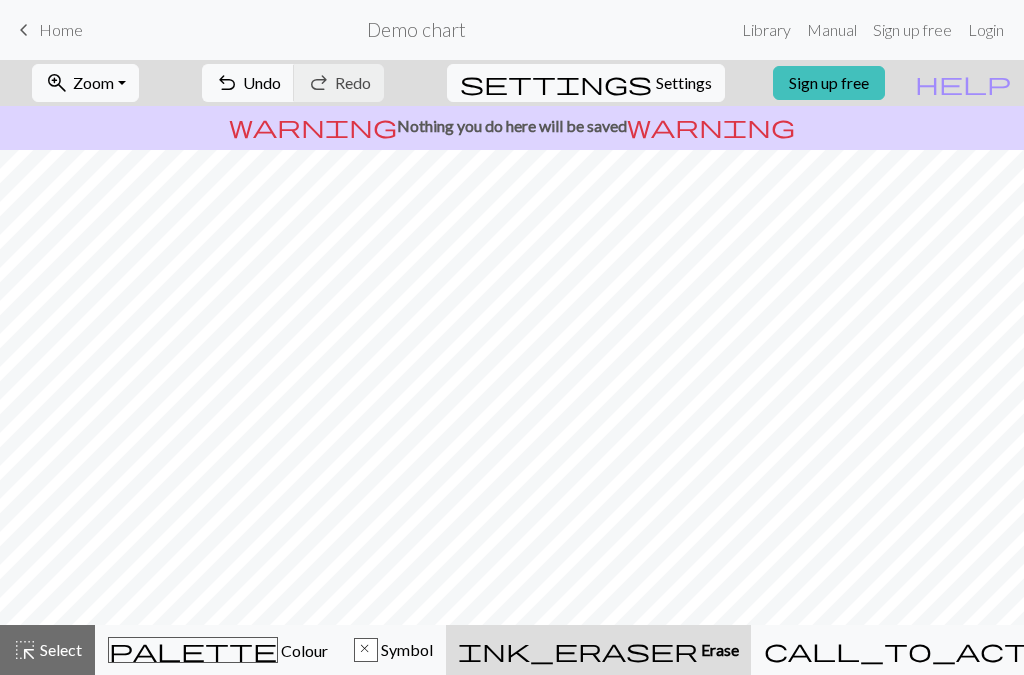 click on "Colour" at bounding box center (303, 650) 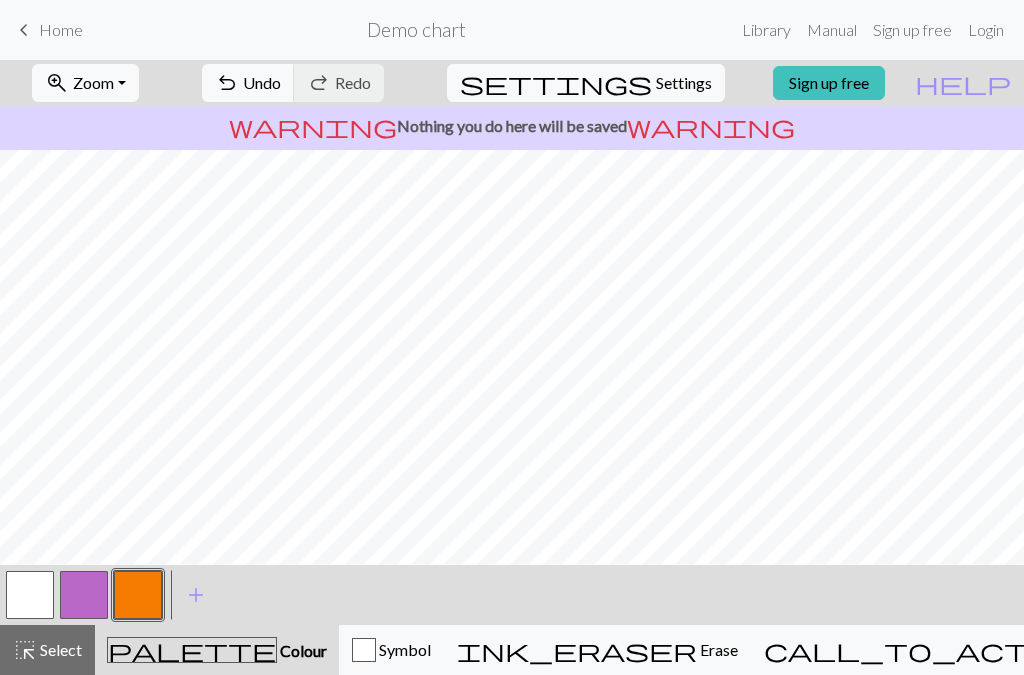 click on "add" at bounding box center (196, 595) 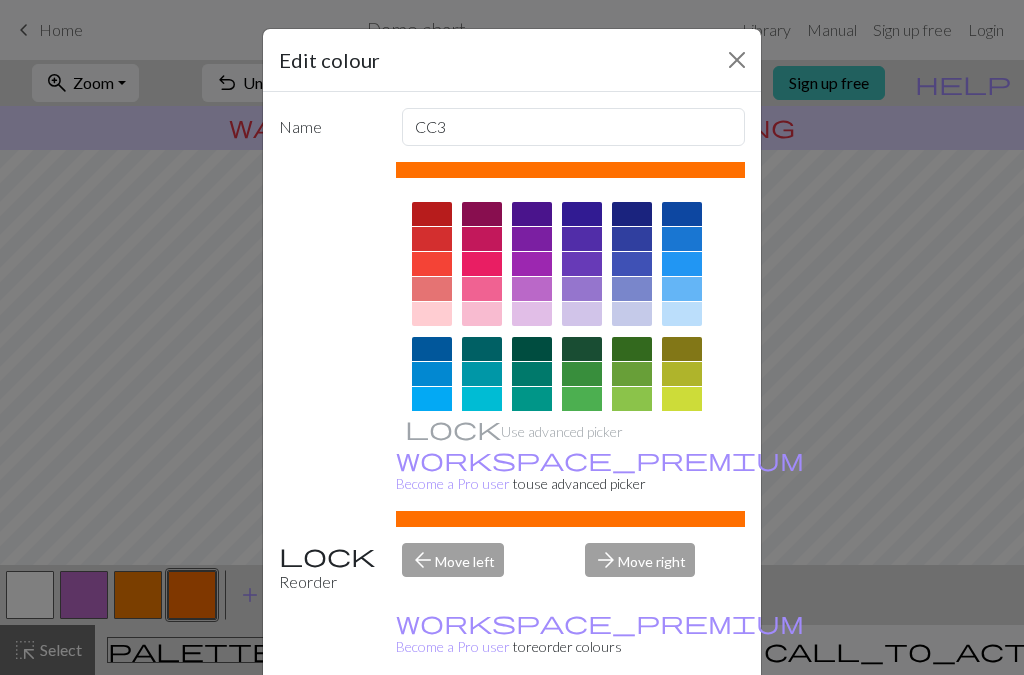 click at bounding box center (682, 349) 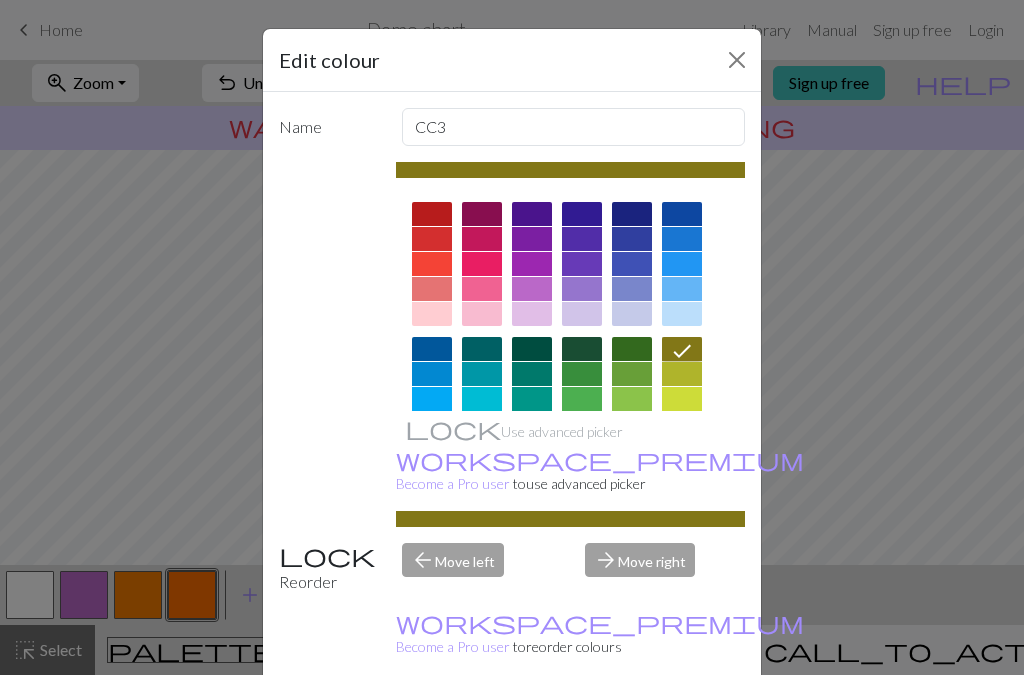 click at bounding box center (632, 374) 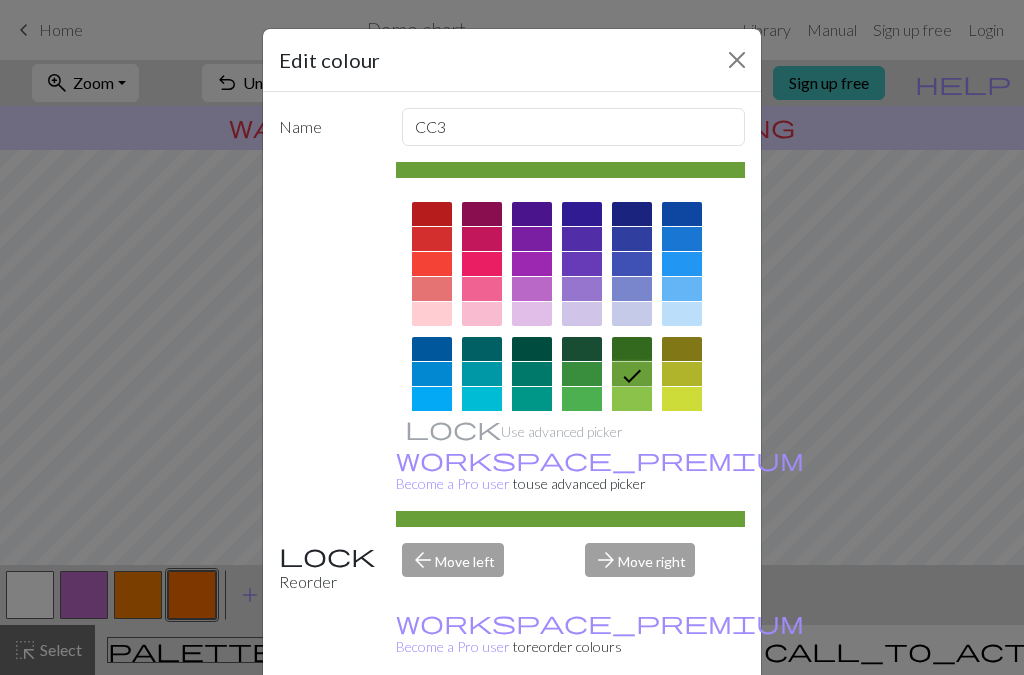 click 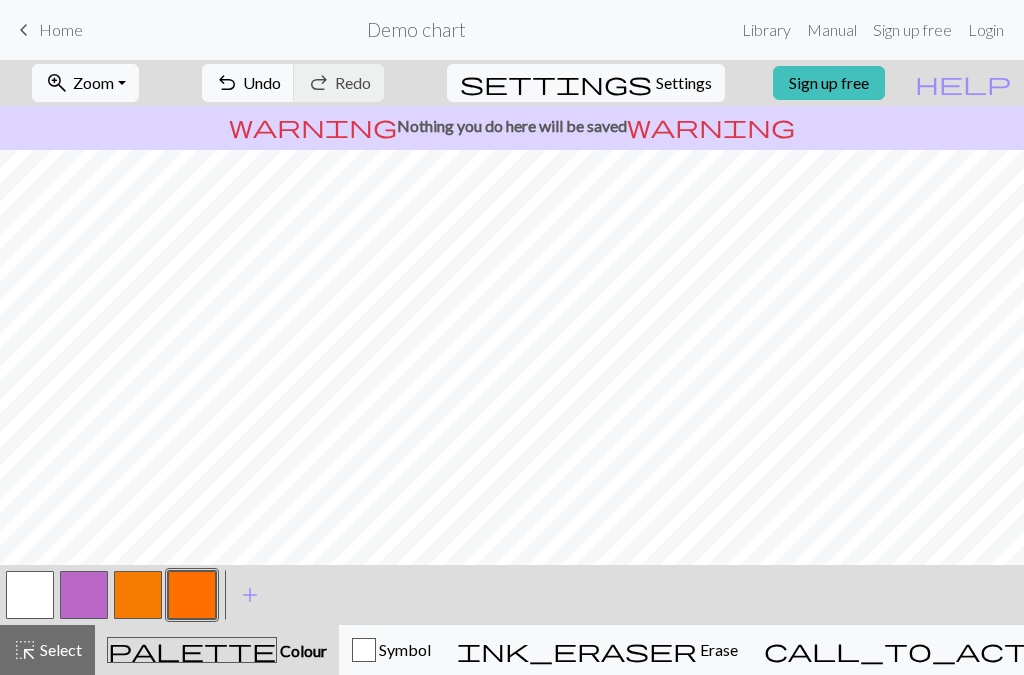 click on "palette" at bounding box center [192, 650] 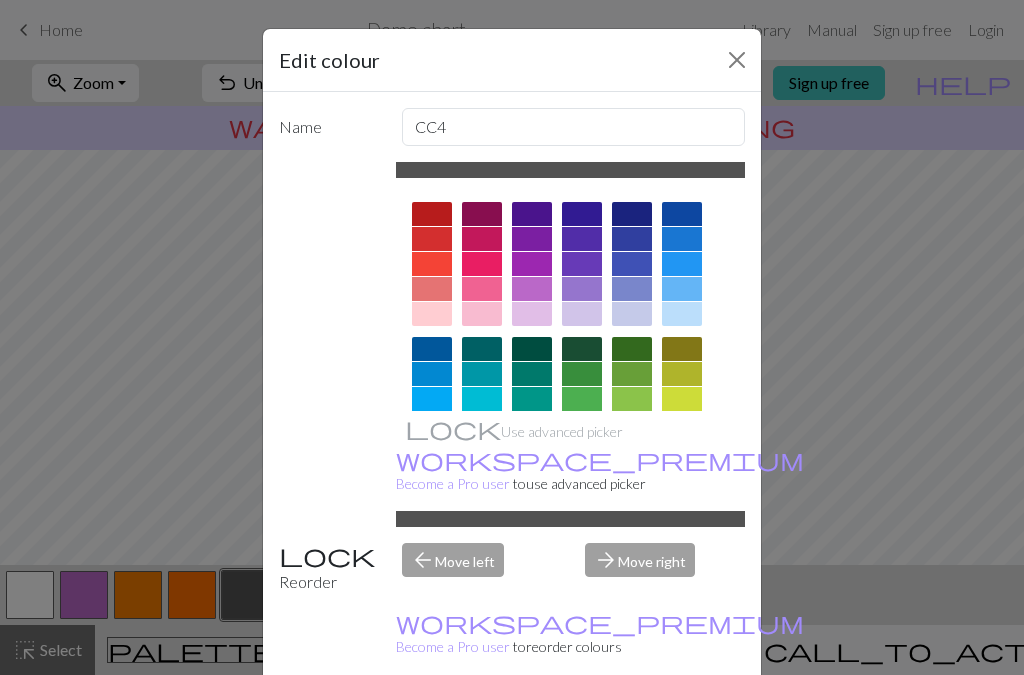 click at bounding box center (737, 60) 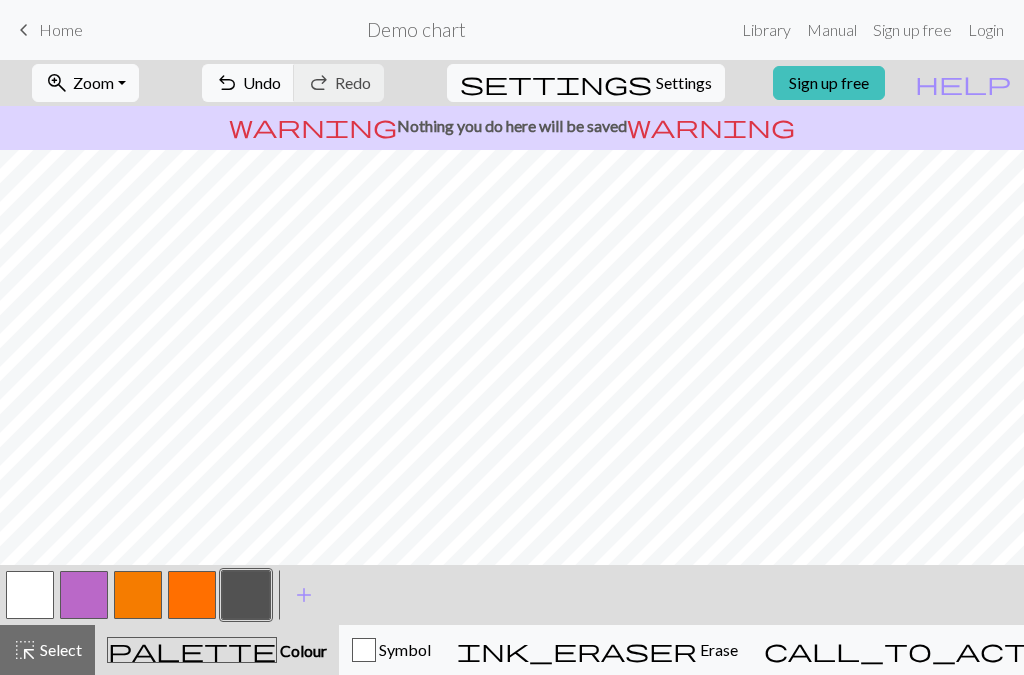 click on "add" at bounding box center [304, 595] 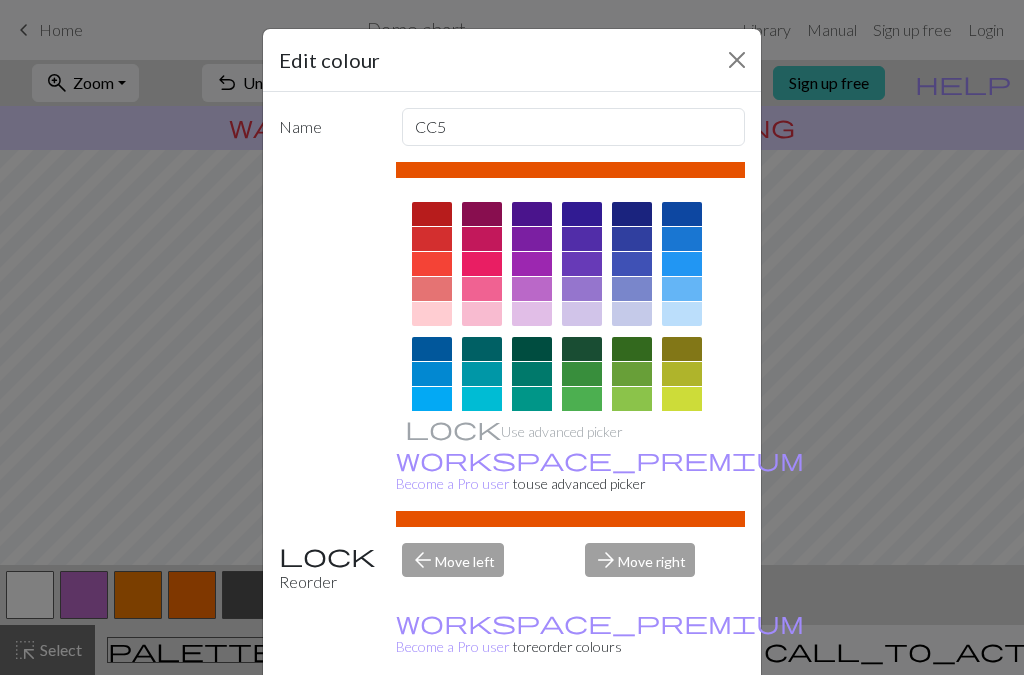click at bounding box center [737, 60] 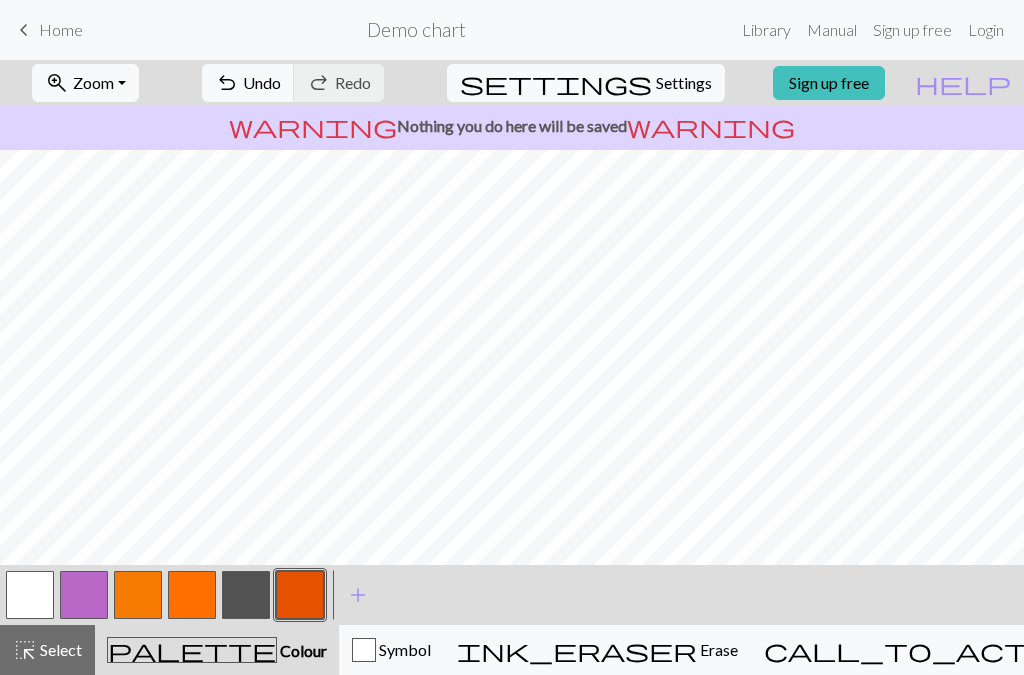 click on "add" at bounding box center [358, 595] 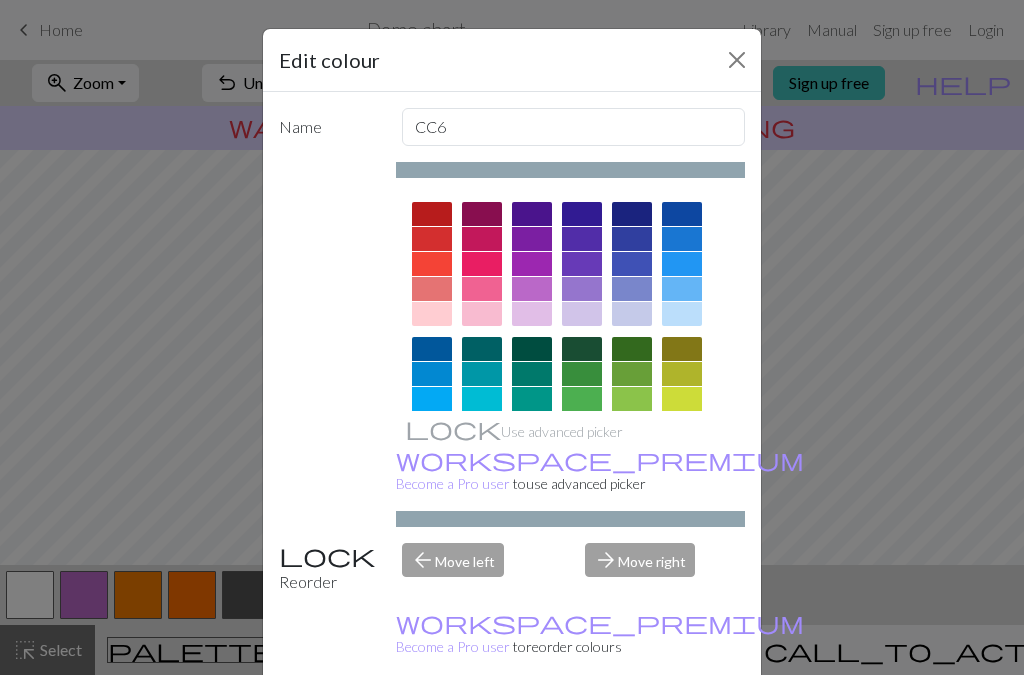 click at bounding box center (737, 60) 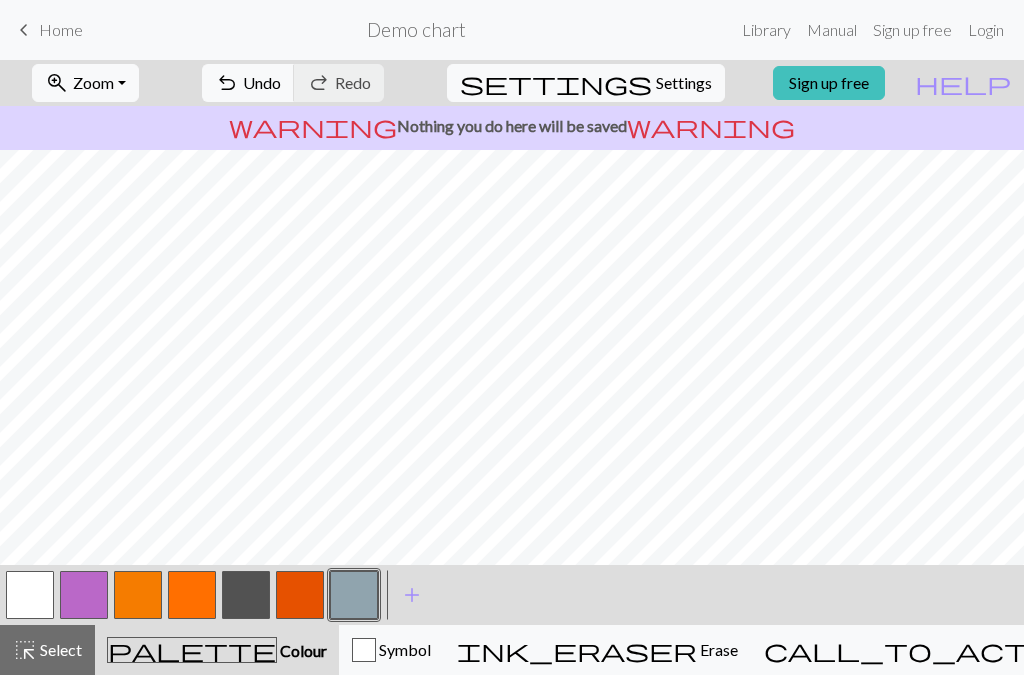 click on "add" at bounding box center (412, 595) 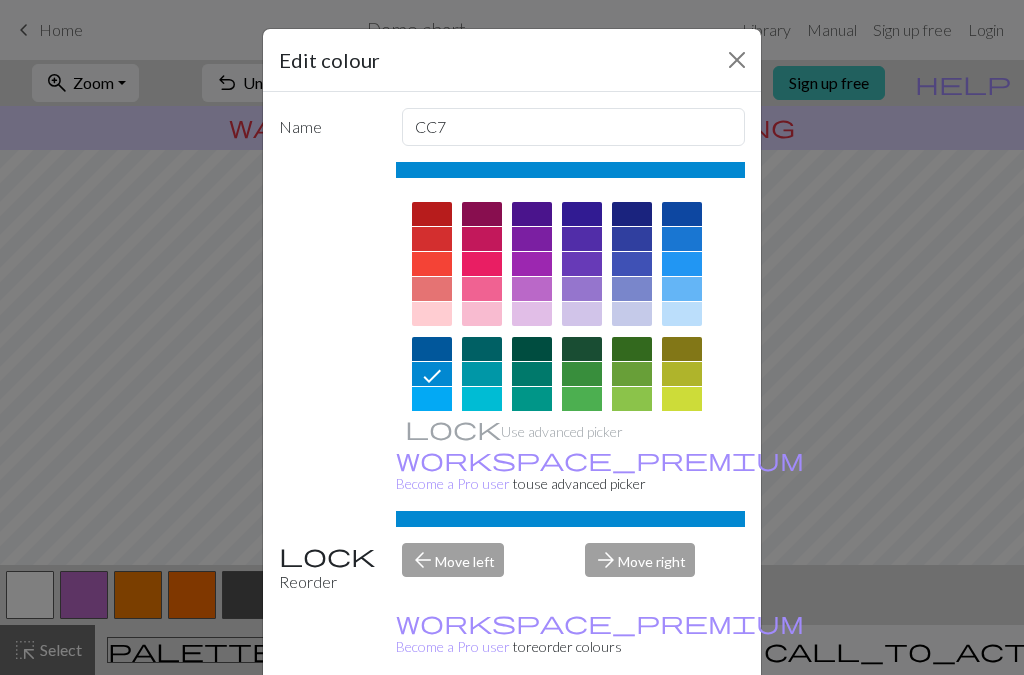 click at bounding box center [737, 60] 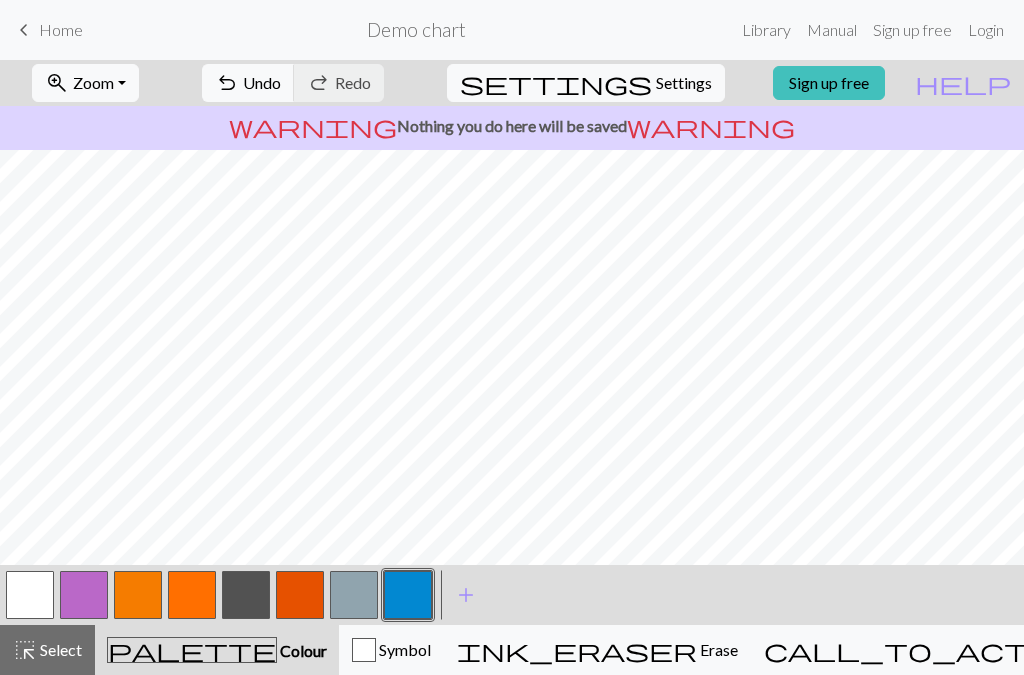 click on "add" at bounding box center [466, 595] 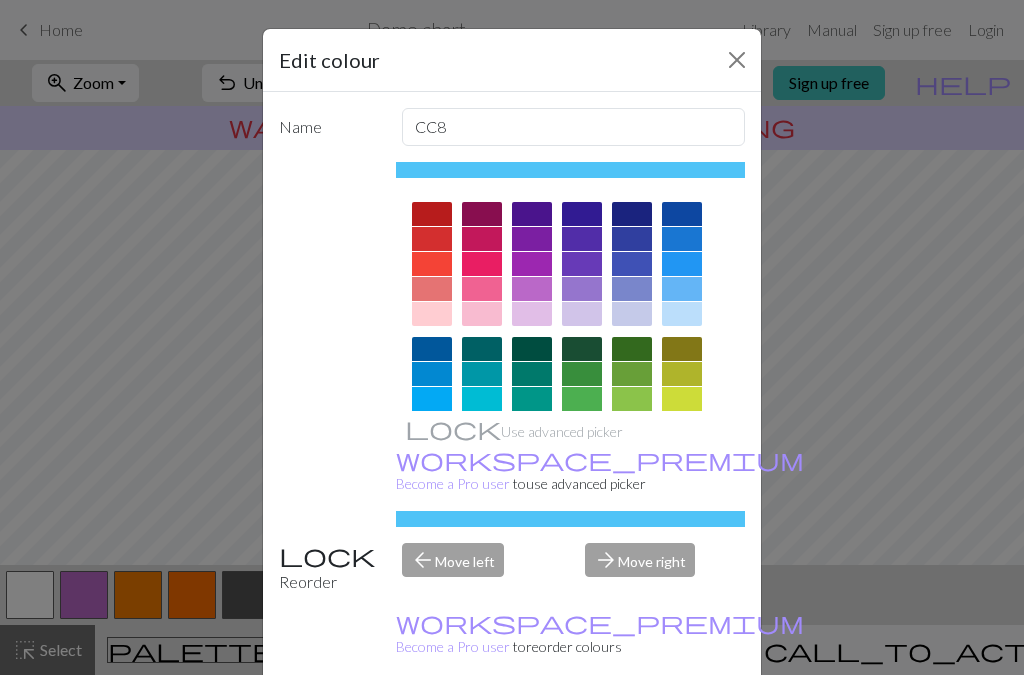 click at bounding box center [737, 60] 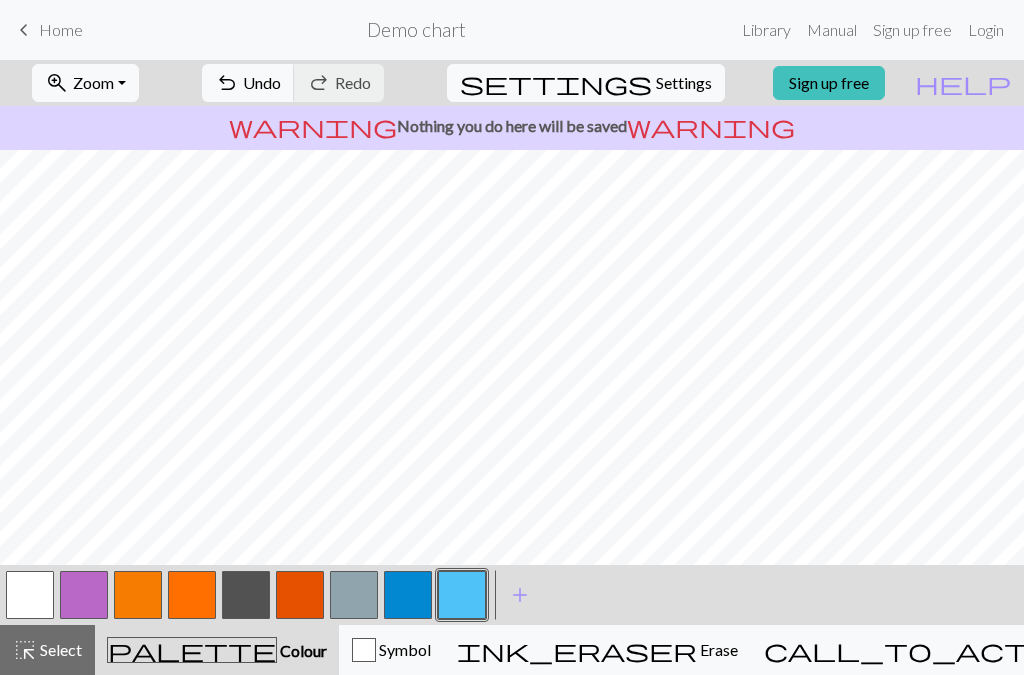 click on "add" at bounding box center (520, 595) 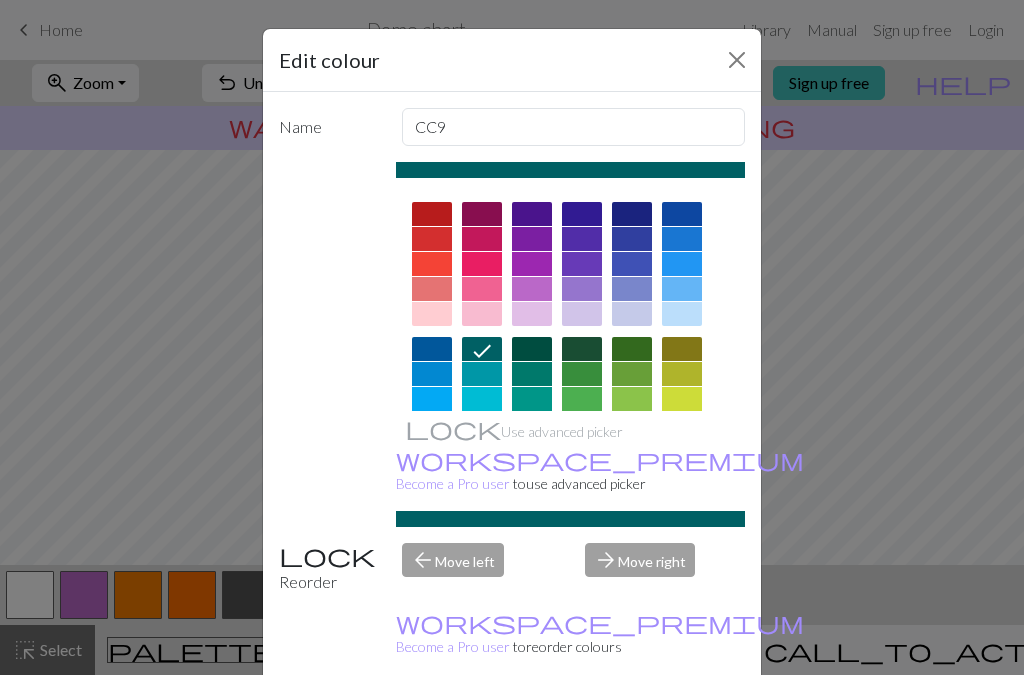 click at bounding box center (737, 60) 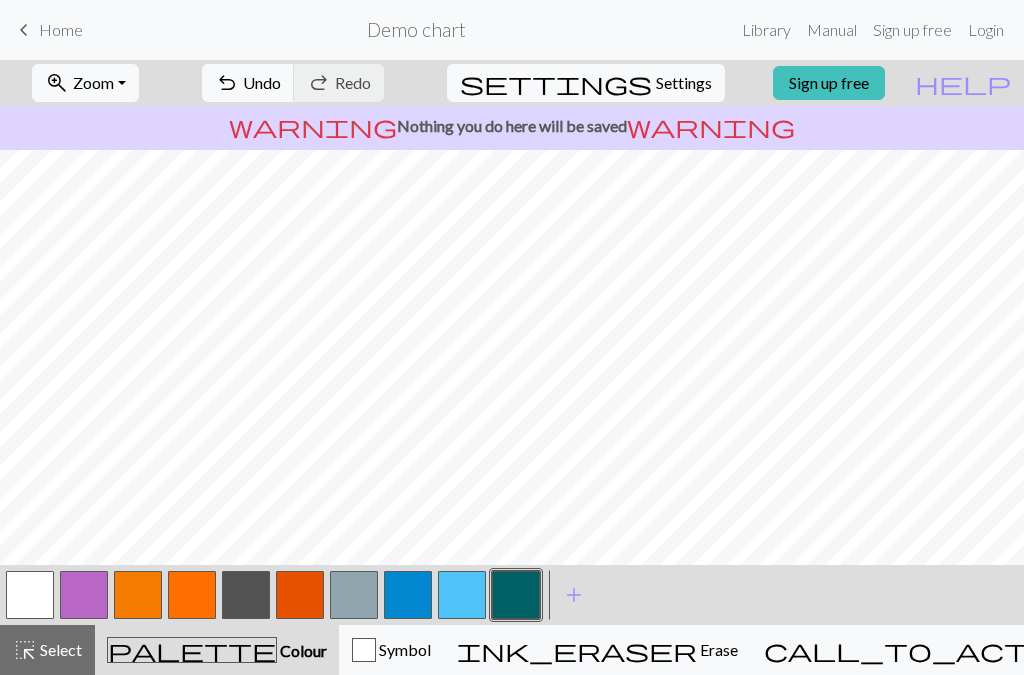 click on "add" at bounding box center [574, 595] 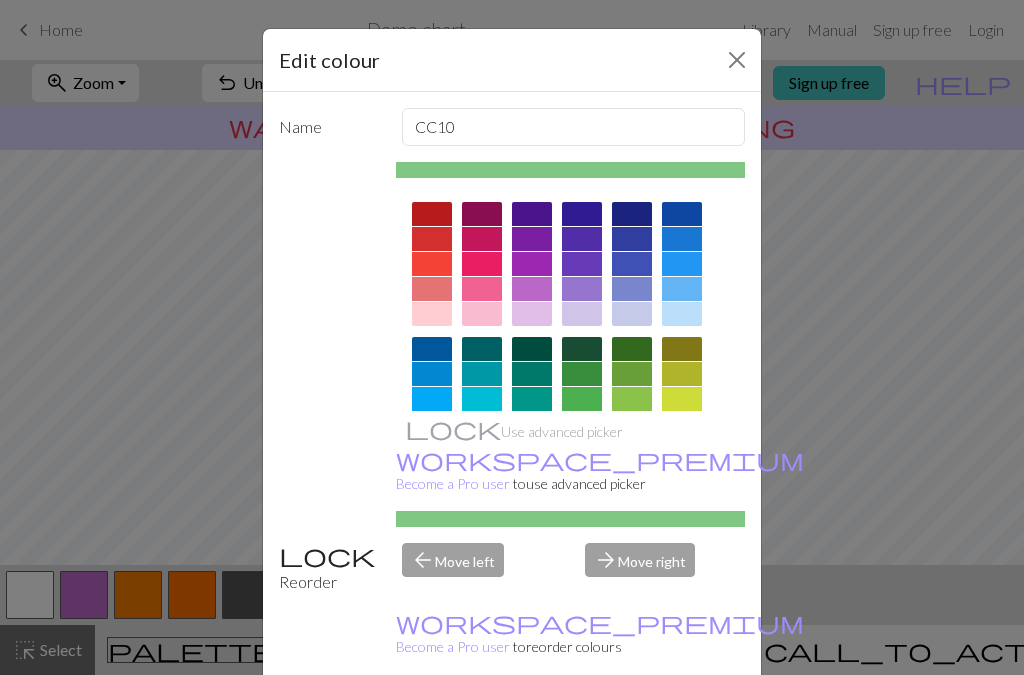 click at bounding box center (737, 60) 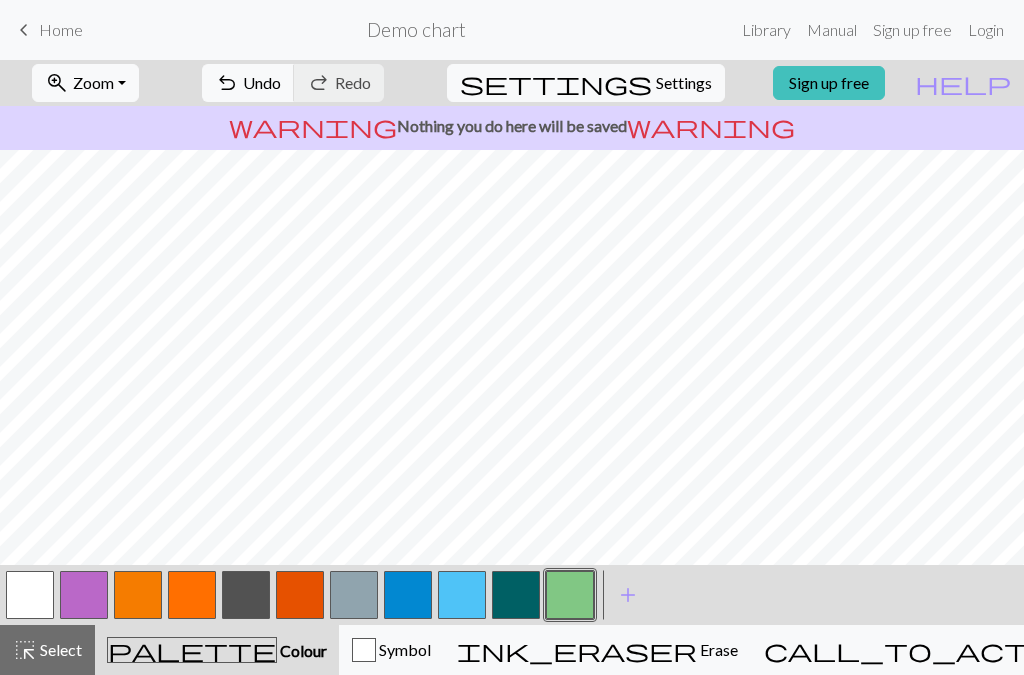 click at bounding box center [570, 595] 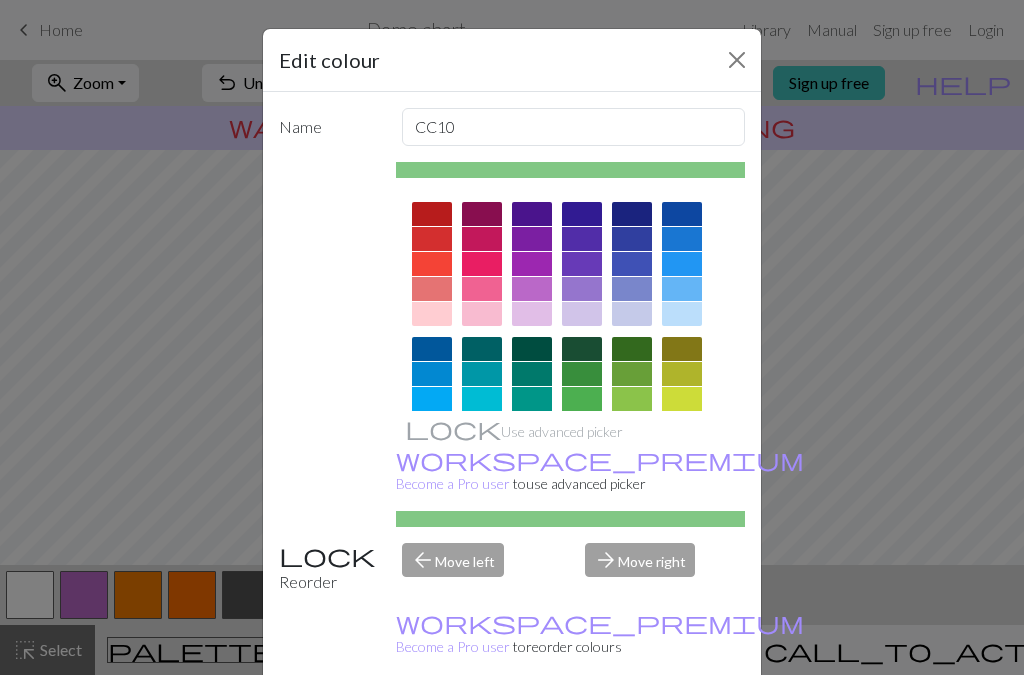 click at bounding box center (737, 60) 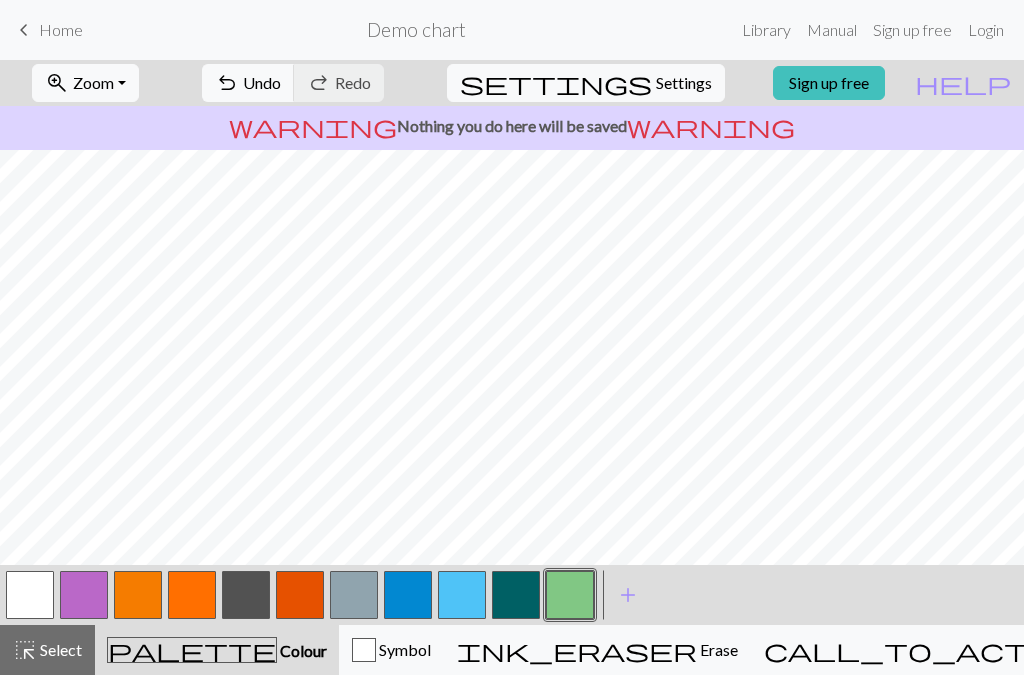 click on "Undo" at bounding box center [262, 82] 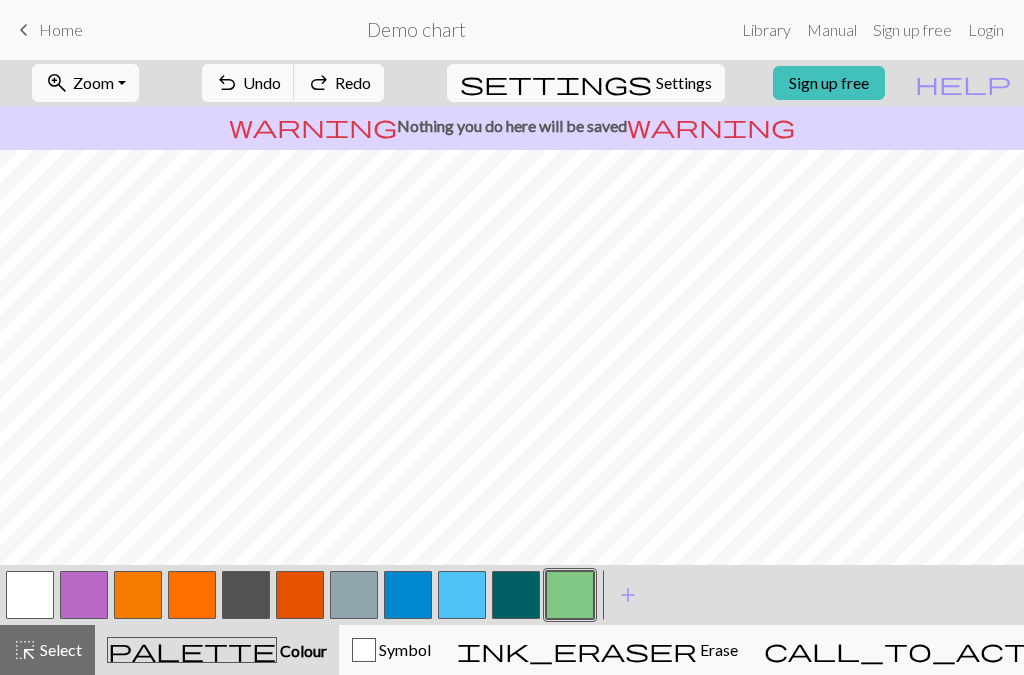 click on "undo" at bounding box center (227, 83) 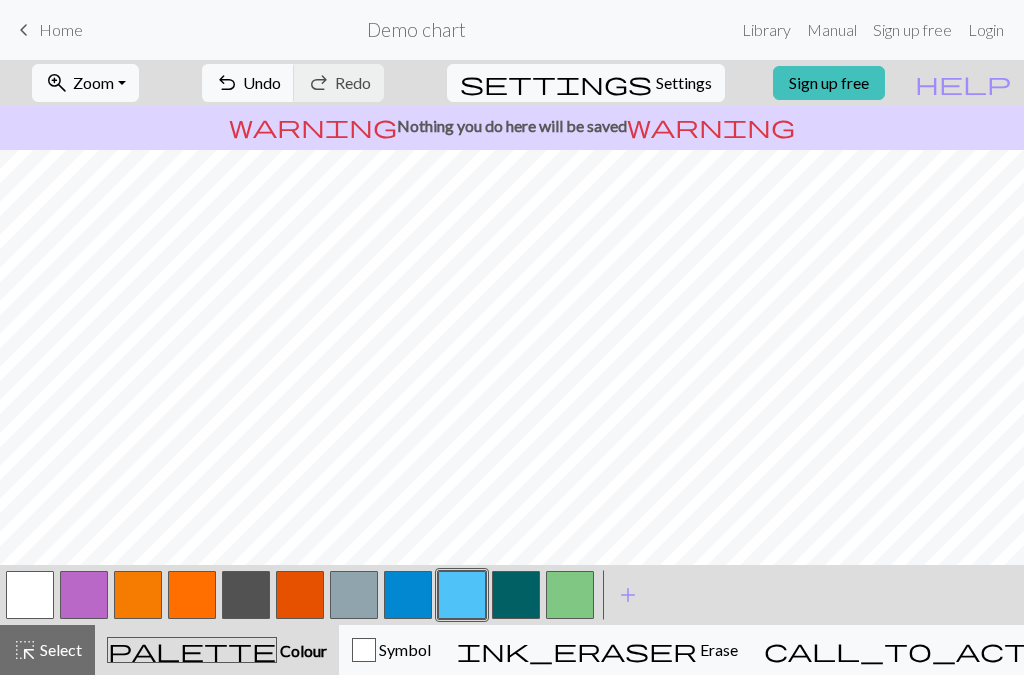click at bounding box center (570, 595) 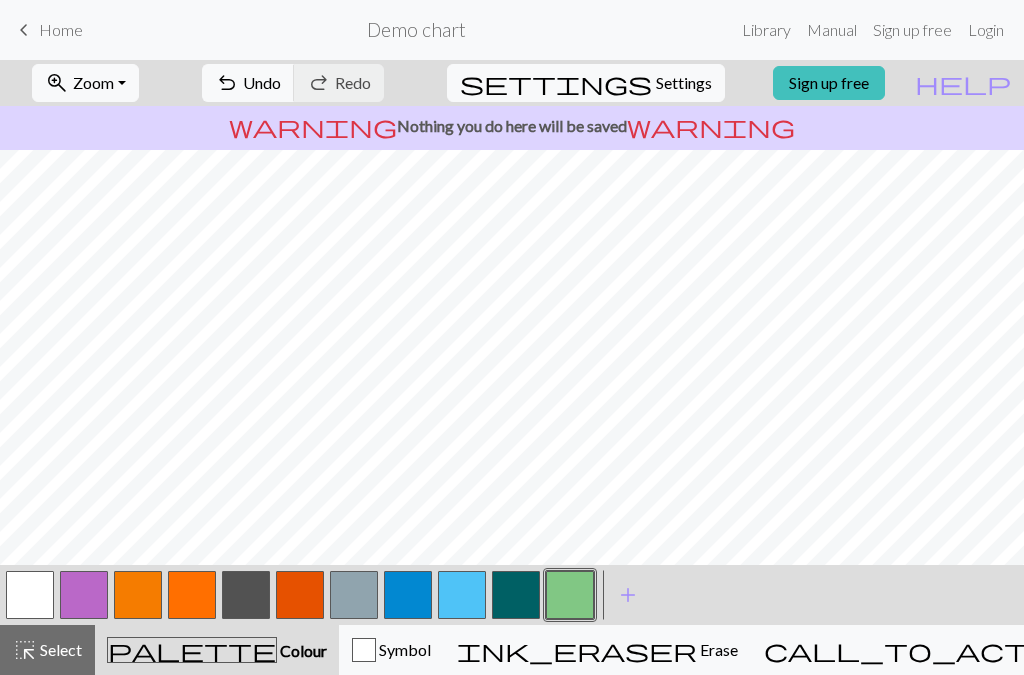 click on "settings" at bounding box center (556, 83) 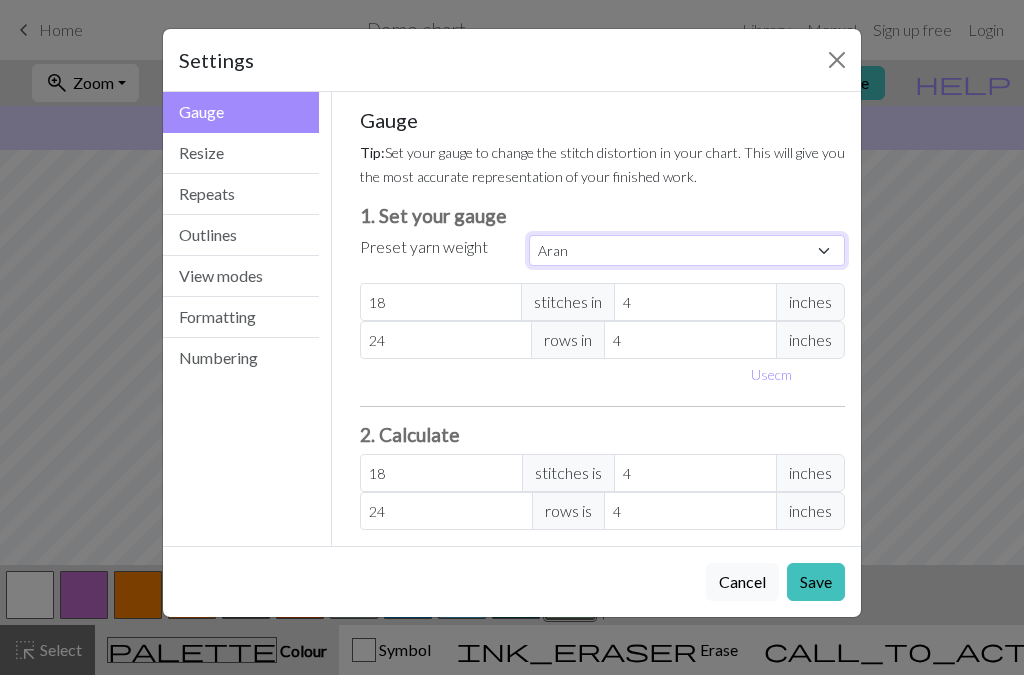 click on "Custom Square Lace Light Fingering Fingering Sport Double knit Worsted Aran Bulky Super Bulky" at bounding box center (687, 250) 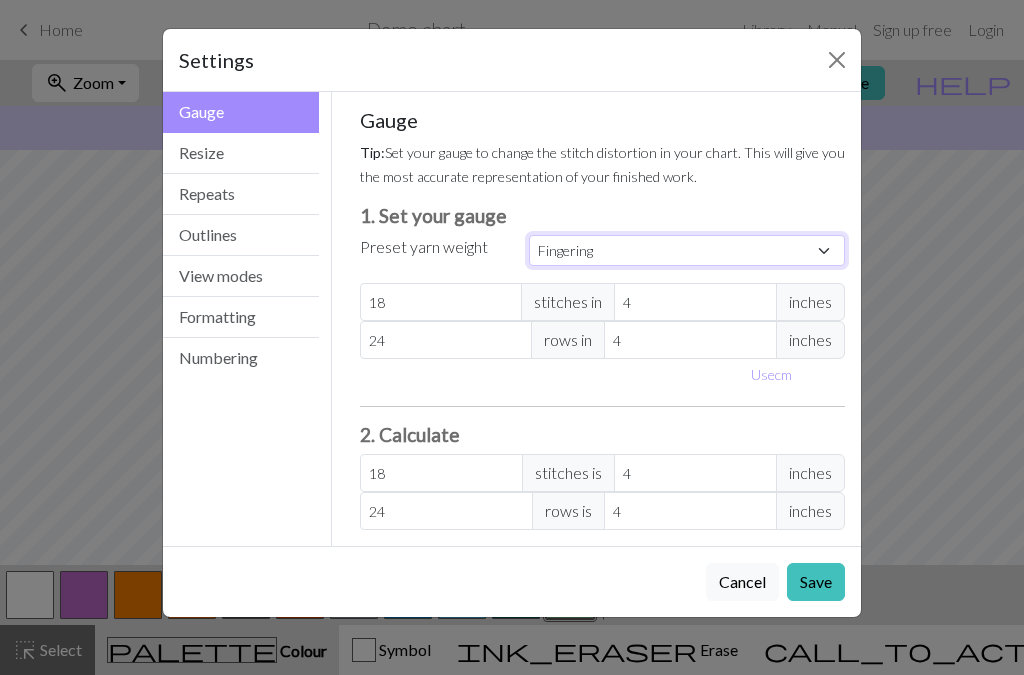 type on "28" 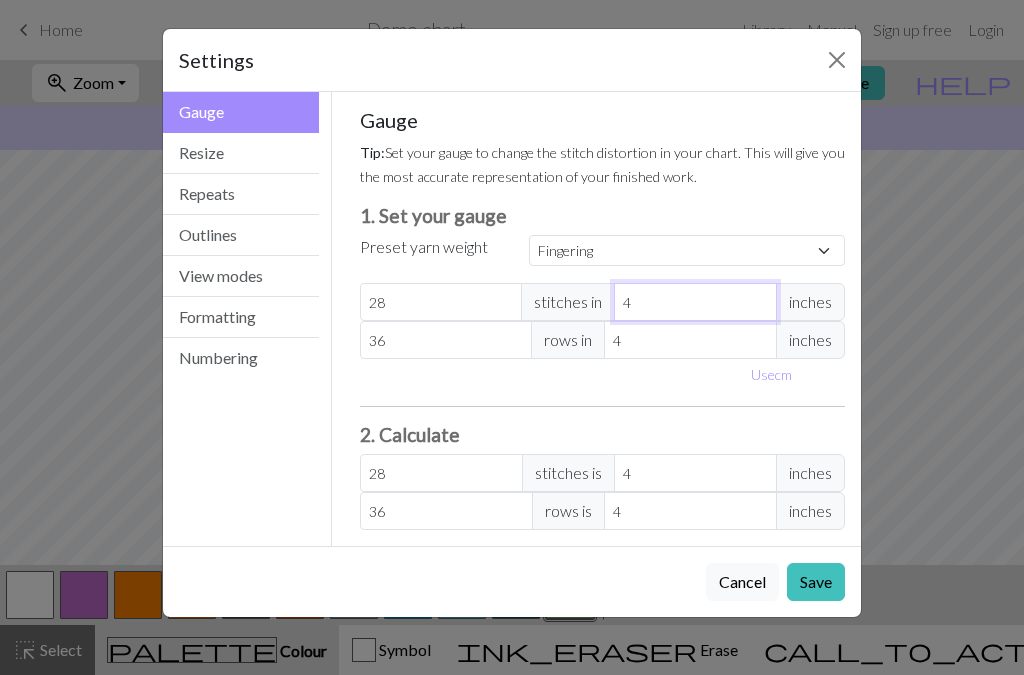 click on "4" at bounding box center (695, 302) 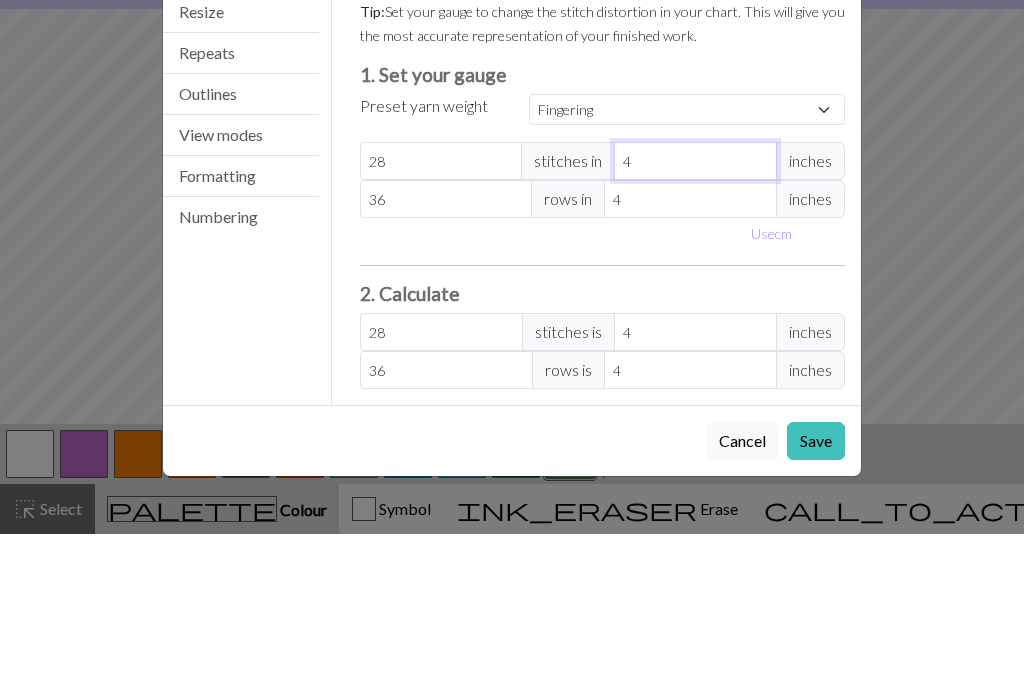 select on "custom" 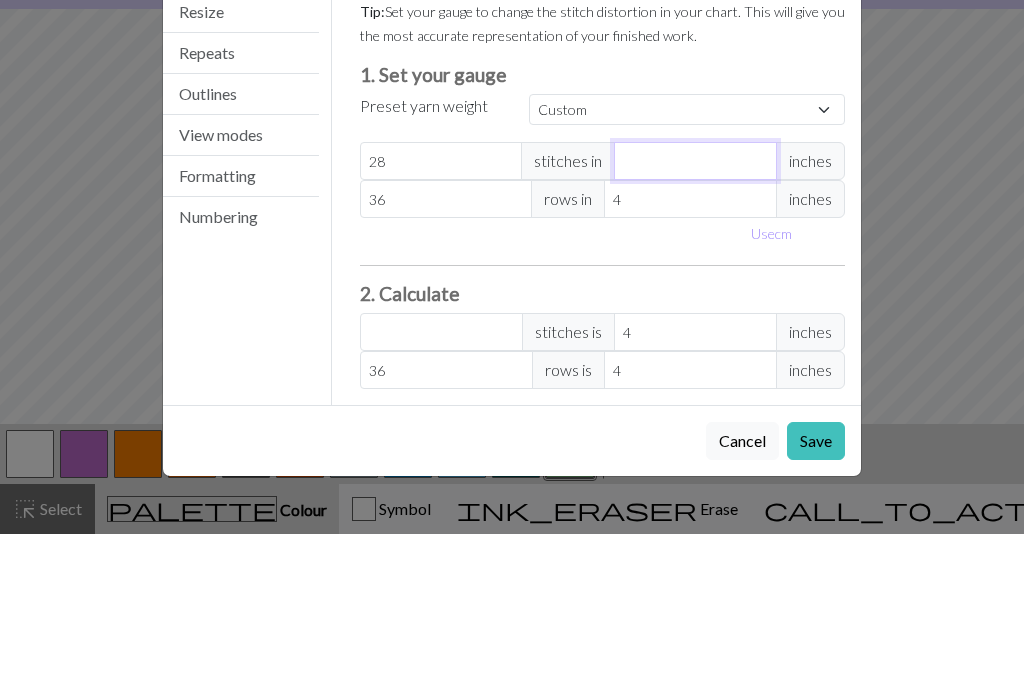 type on "7" 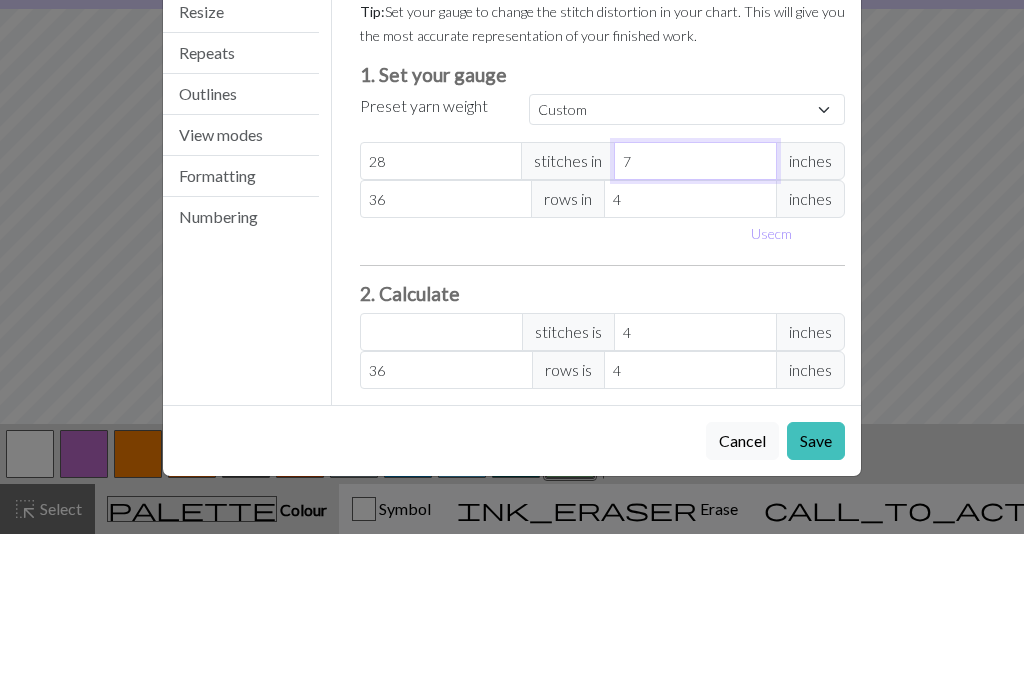 type on "16" 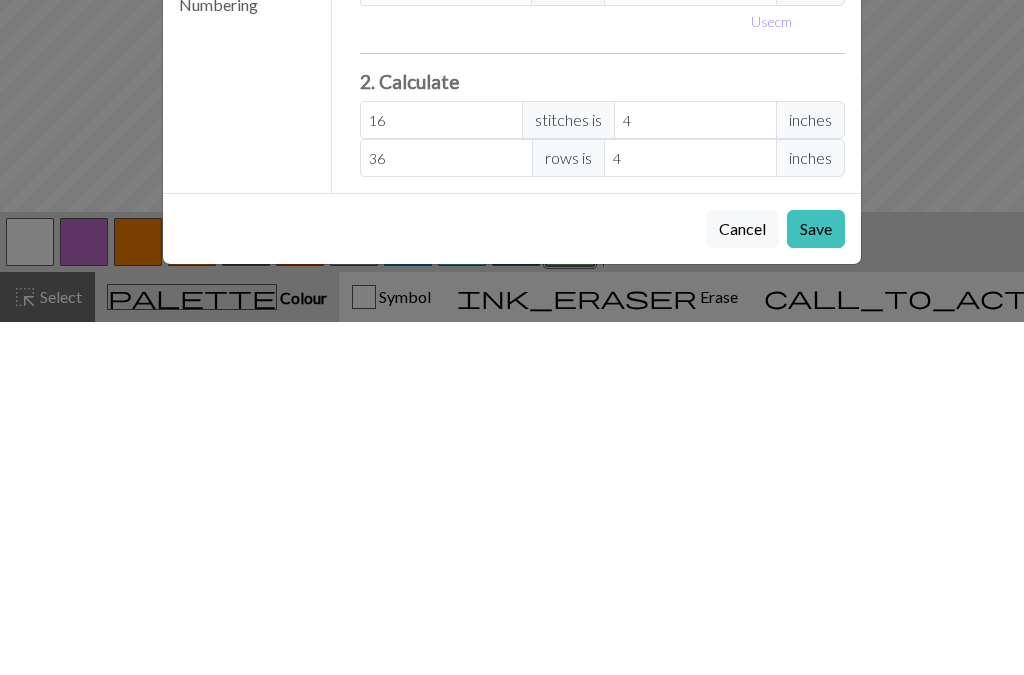 type on "7" 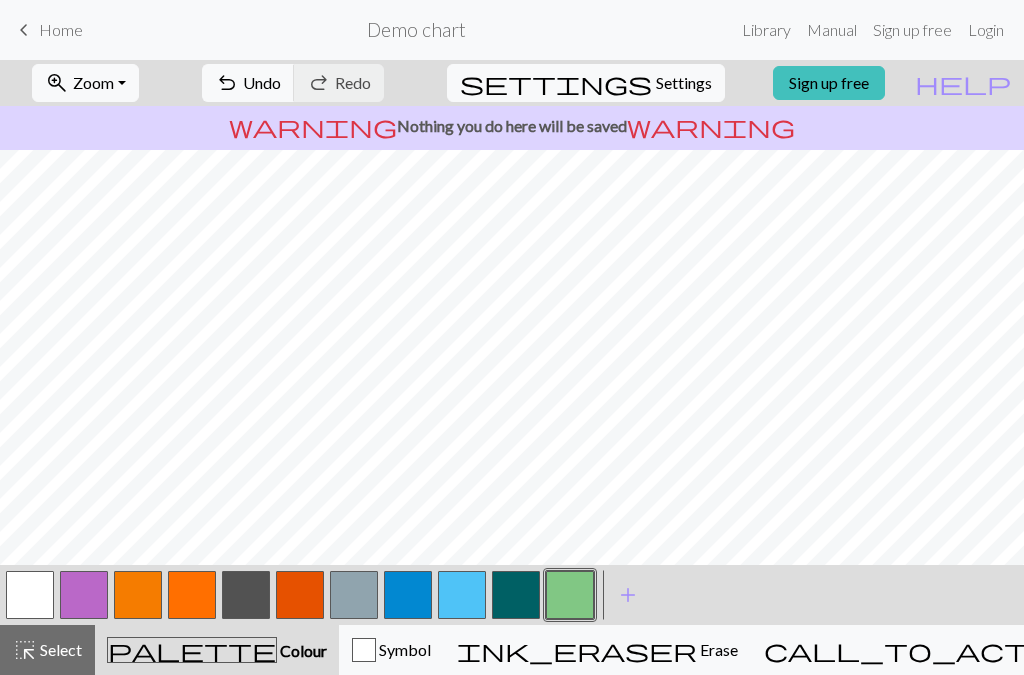 click on "zoom_in Zoom Zoom" at bounding box center (85, 83) 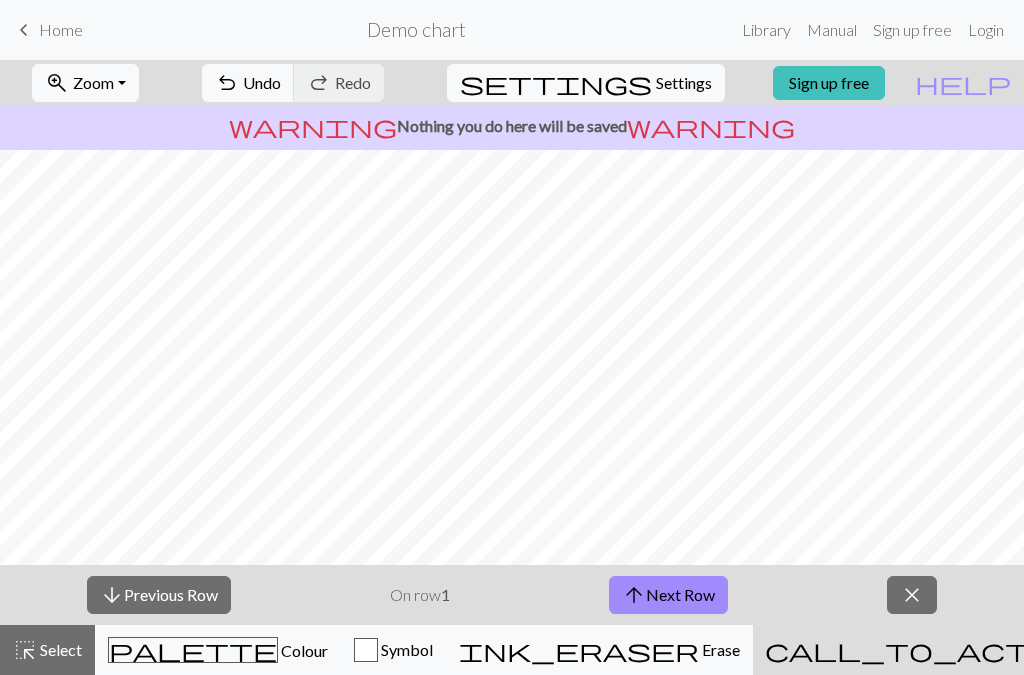 click on "call_to_action   Knitting mode   Knitting mode" at bounding box center (983, 650) 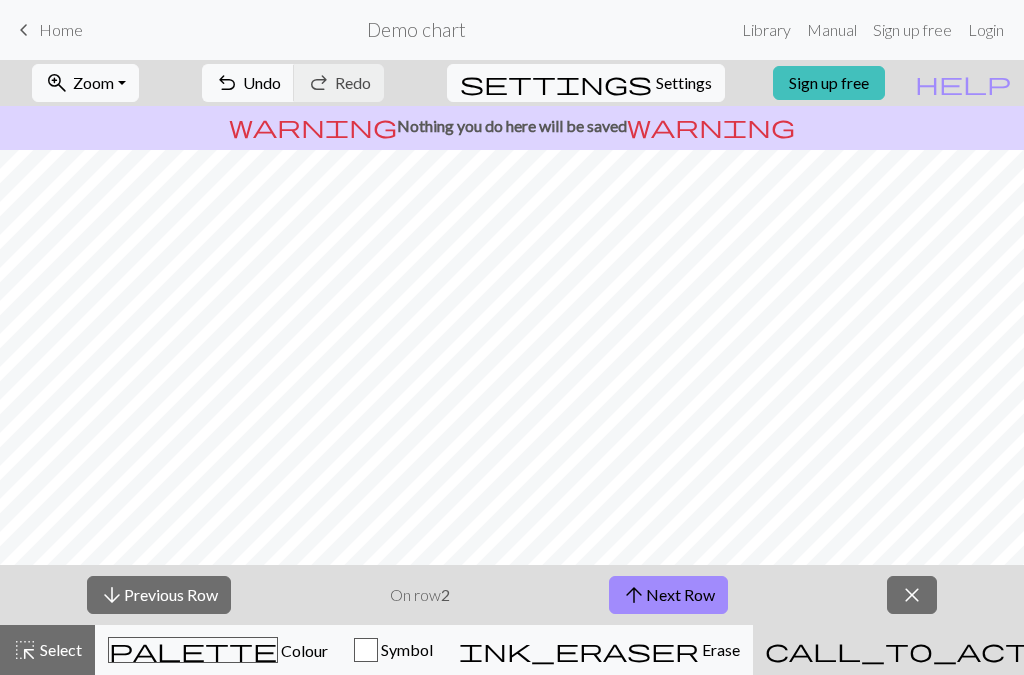 click on "arrow_upward  Next Row" at bounding box center (668, 595) 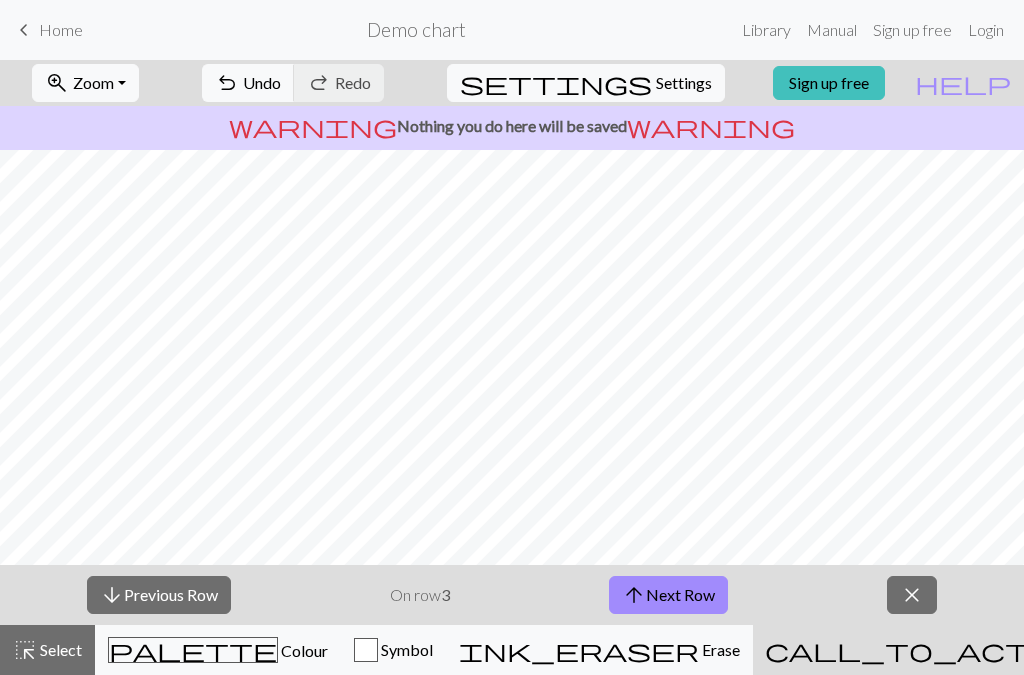 click on "arrow_upward  Next Row" at bounding box center [668, 595] 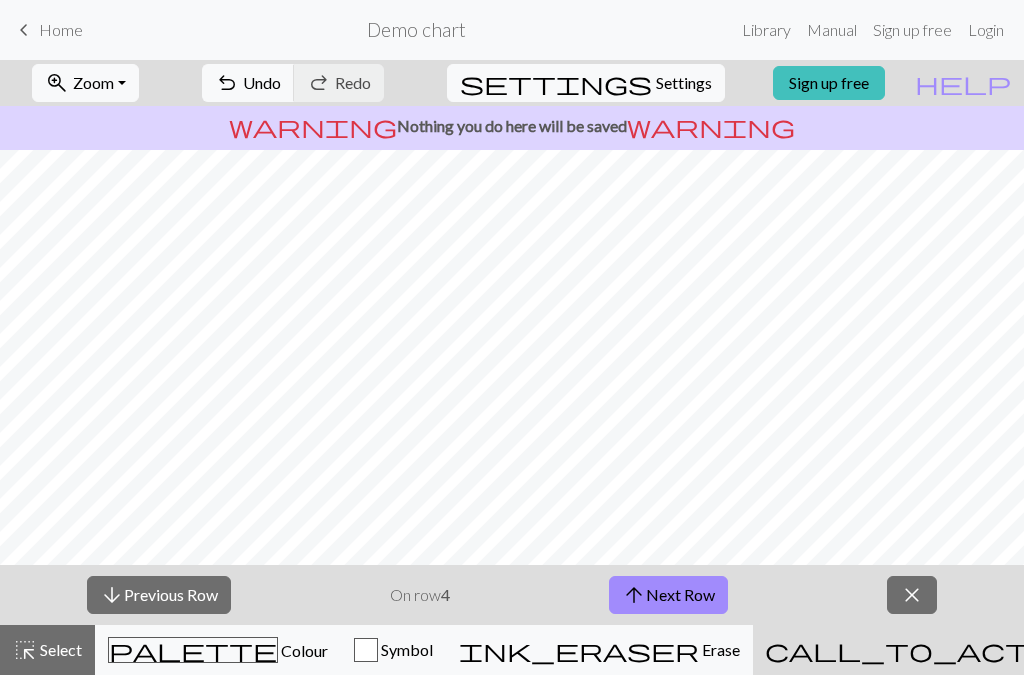 click on "close" at bounding box center (912, 595) 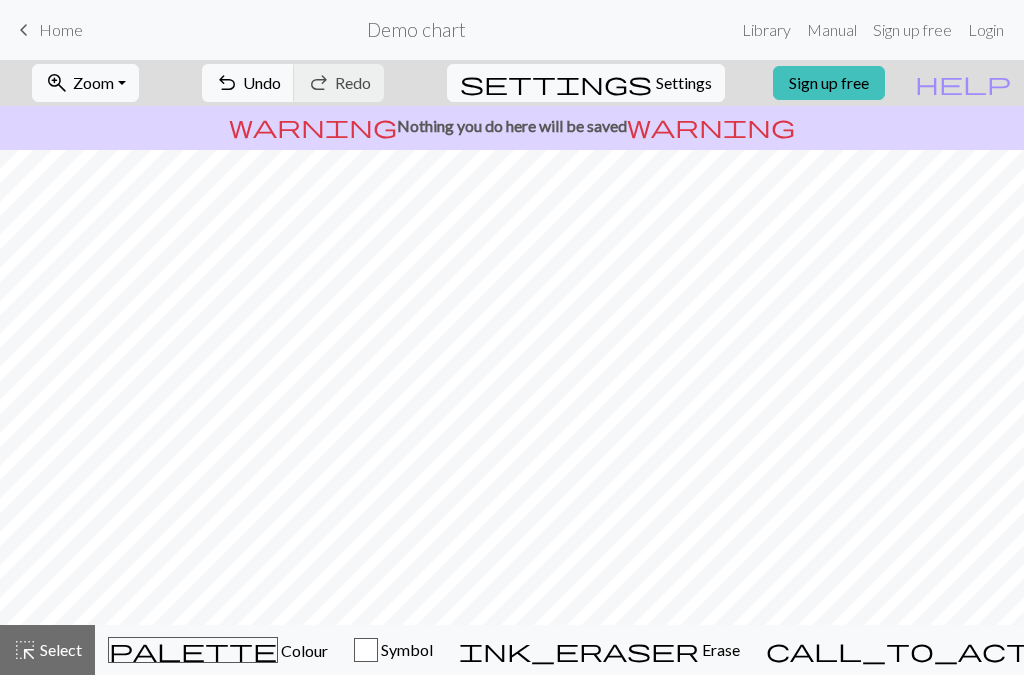 click on "keyboard_arrow_left" at bounding box center [24, 30] 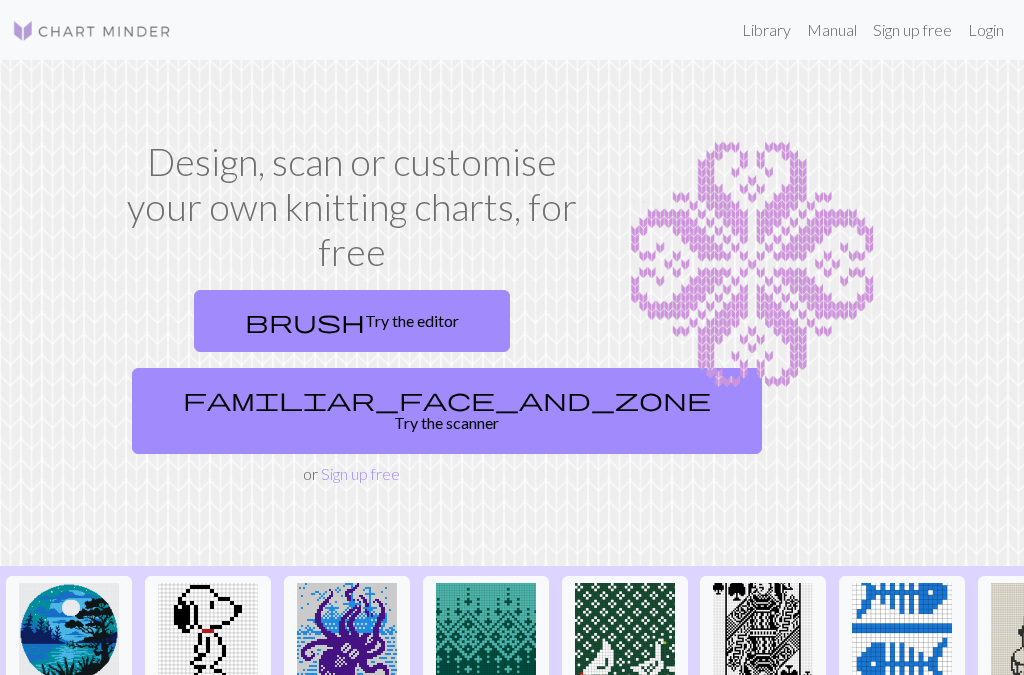 click on "brush  Try the editor" at bounding box center [352, 321] 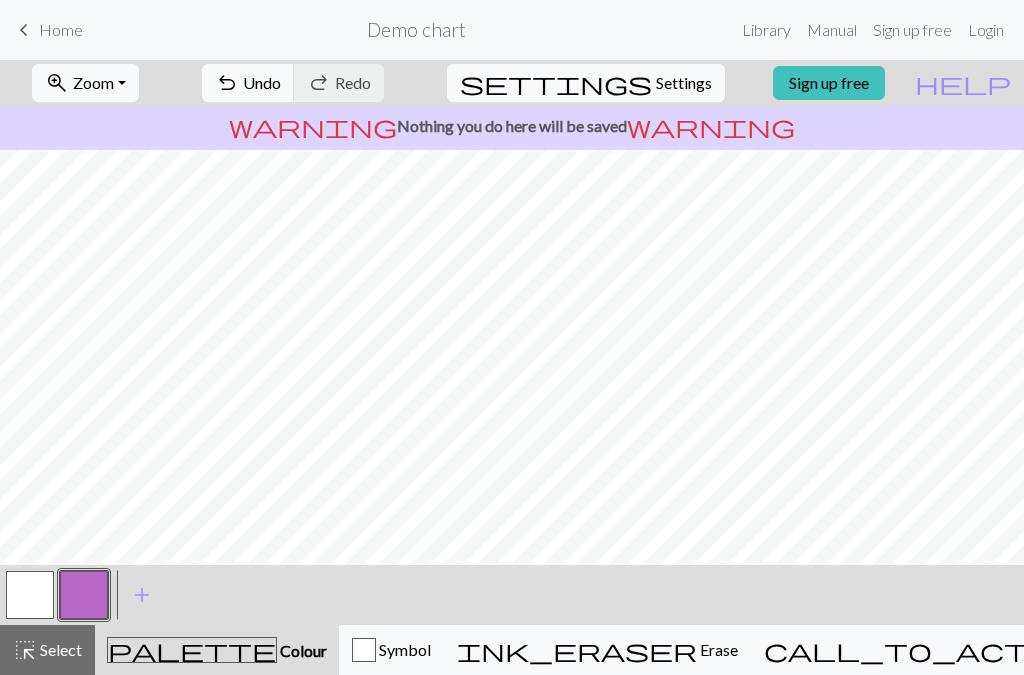 click on "Select" at bounding box center (59, 649) 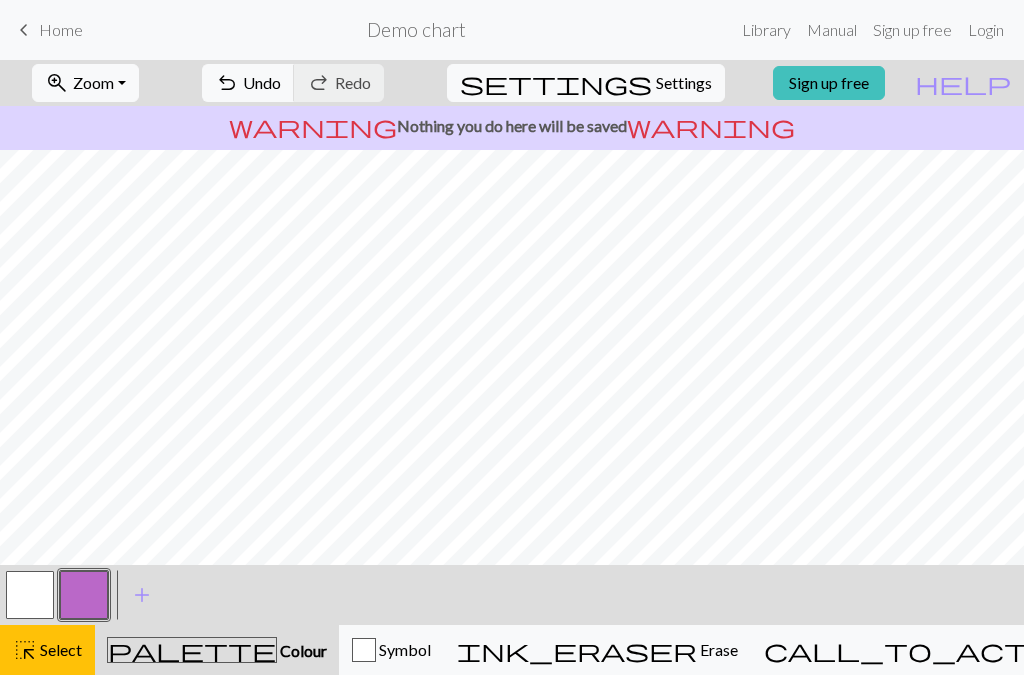 click on "Select" at bounding box center (59, 649) 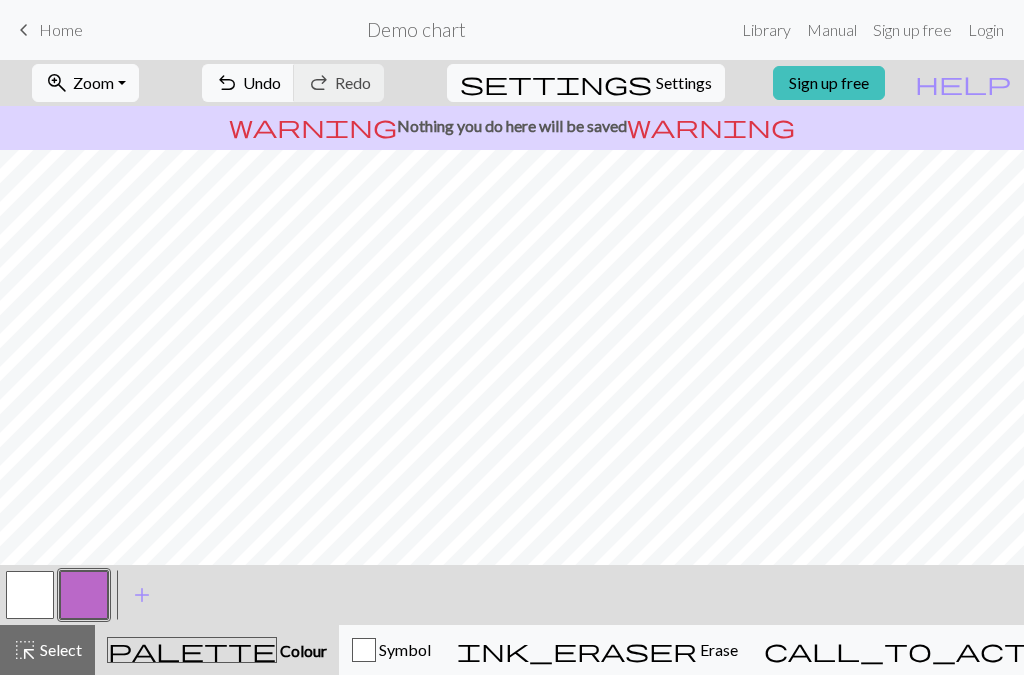 click on "Colour" at bounding box center (302, 650) 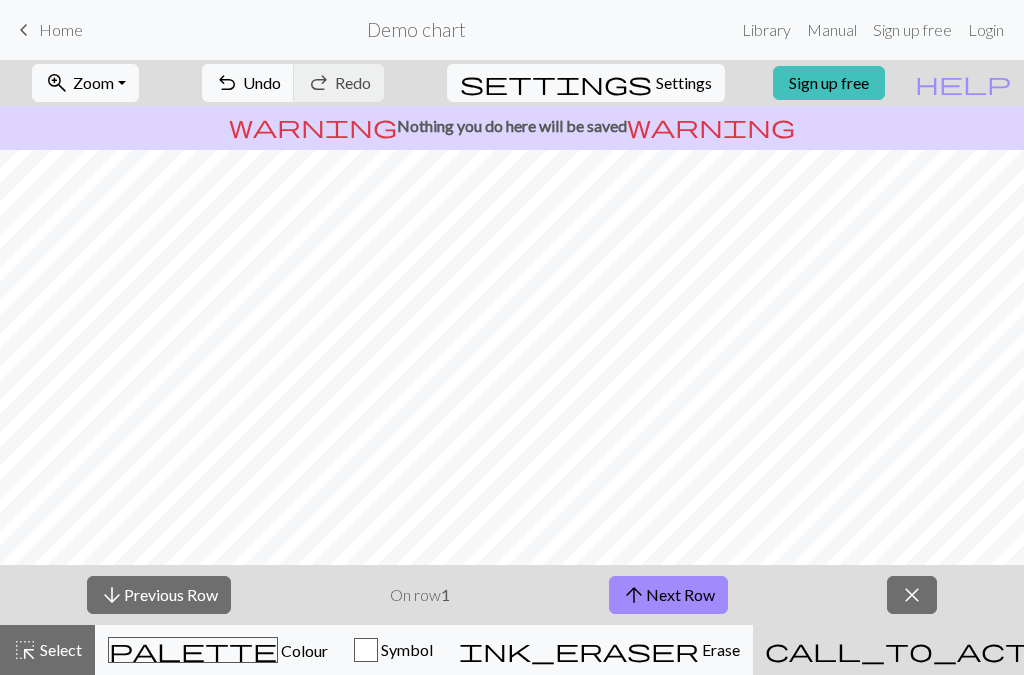click on "arrow_downward Previous Row" at bounding box center (159, 595) 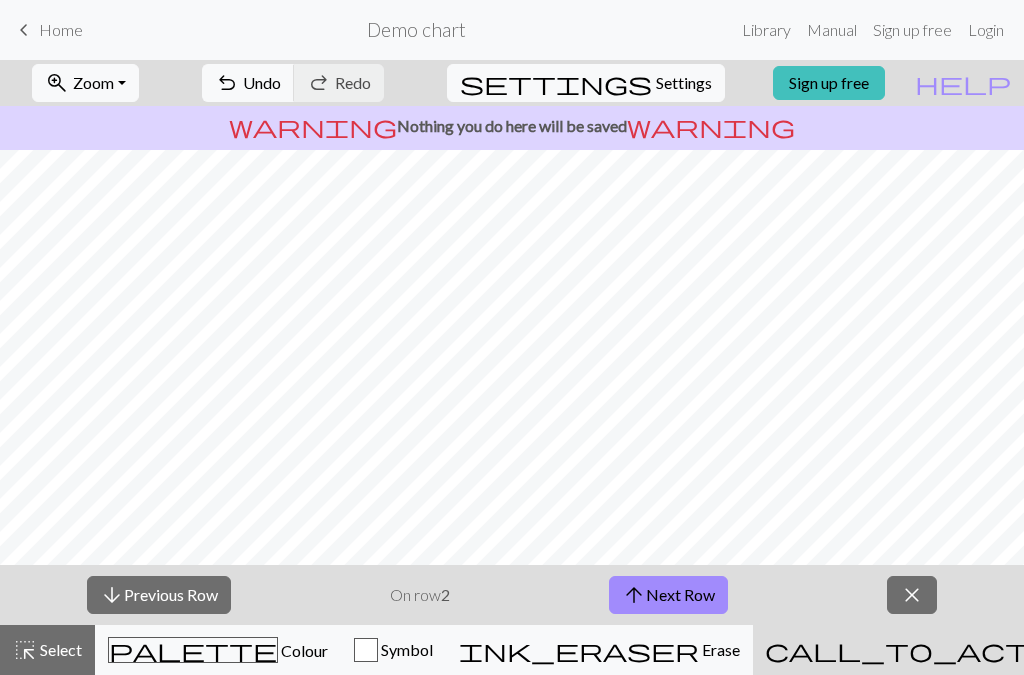 click on "arrow_upward  Next Row" at bounding box center [668, 595] 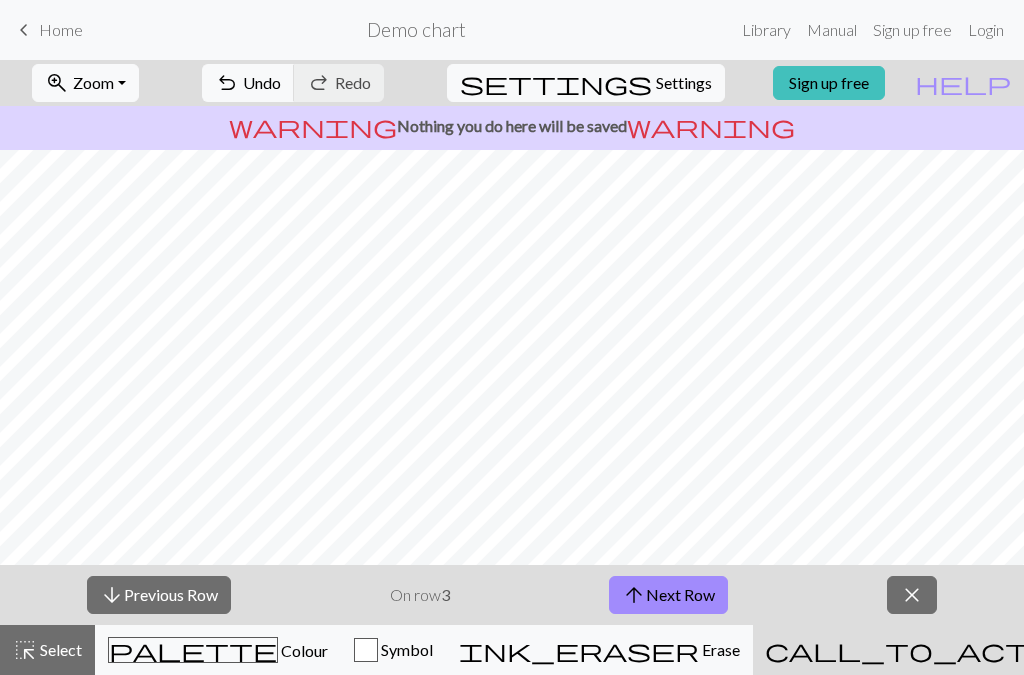 click on "arrow_upward  Next Row" at bounding box center (668, 595) 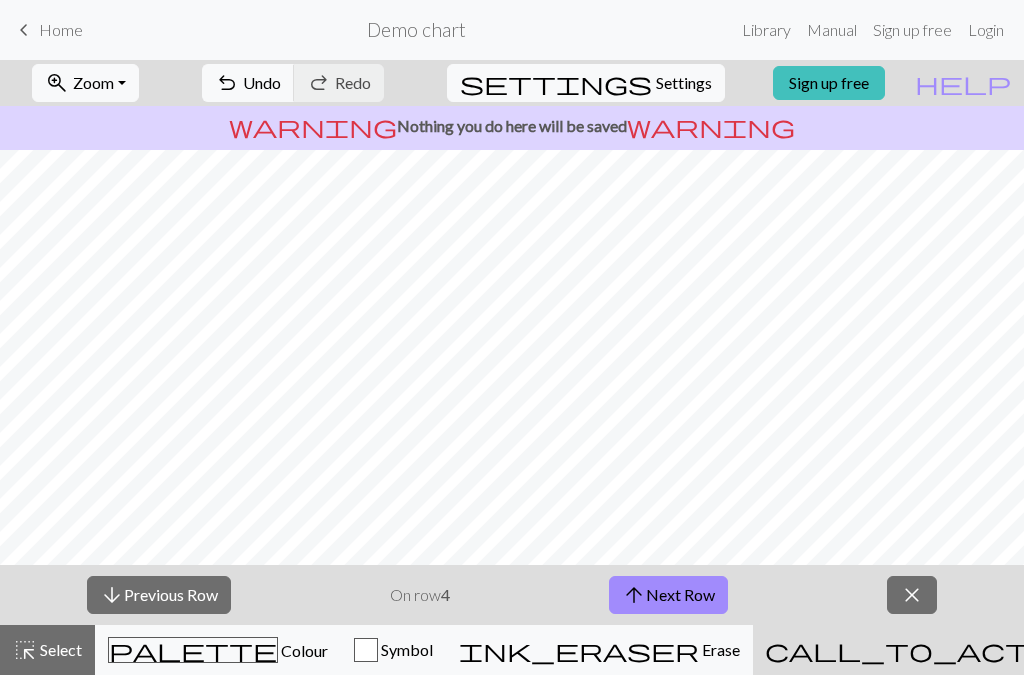 click on "close" at bounding box center [912, 595] 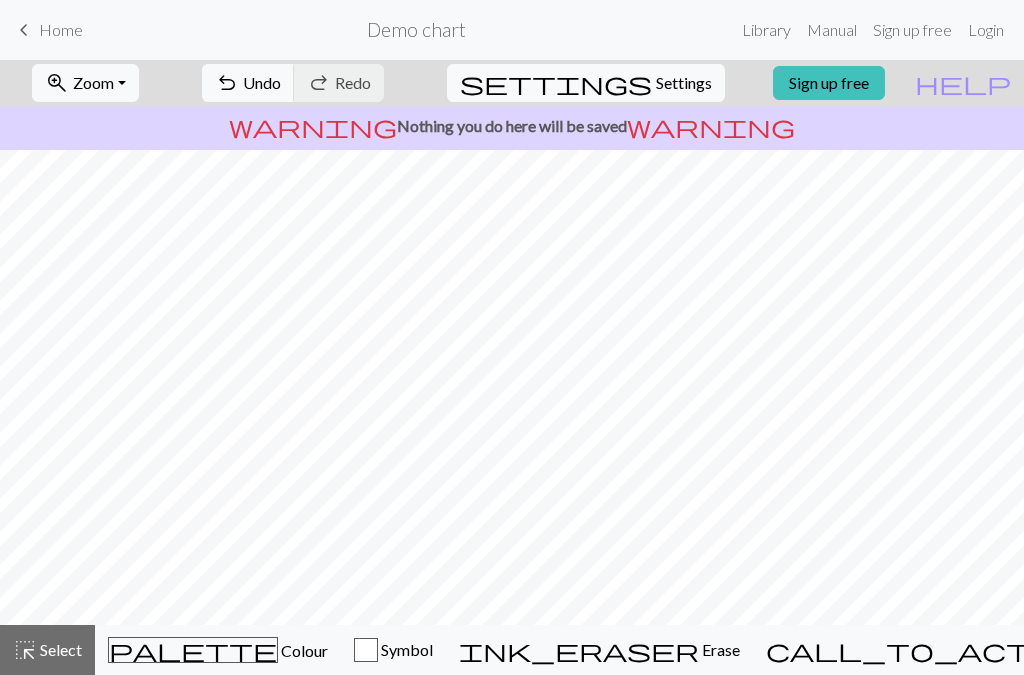click on "Settings" at bounding box center [684, 83] 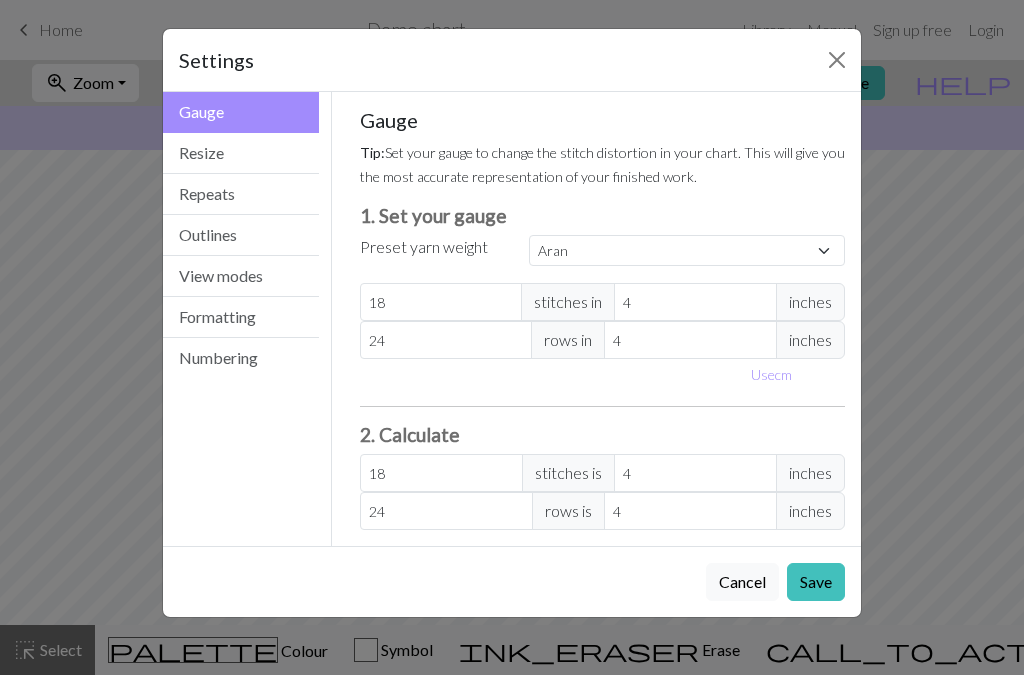 click on "Resize" at bounding box center [241, 153] 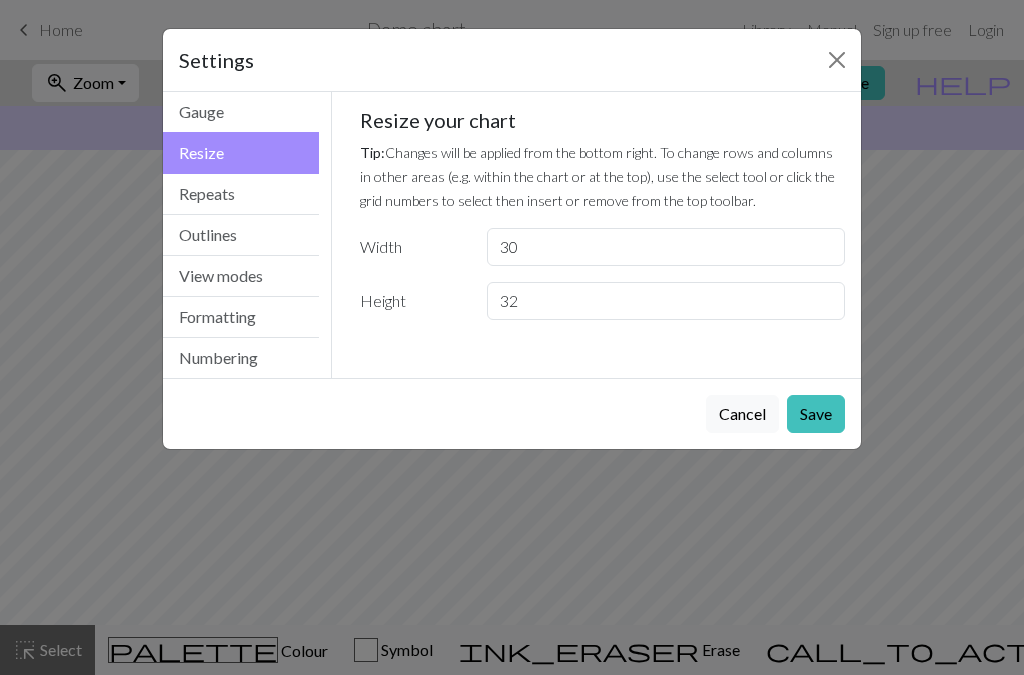 click on "Repeats" at bounding box center (241, 194) 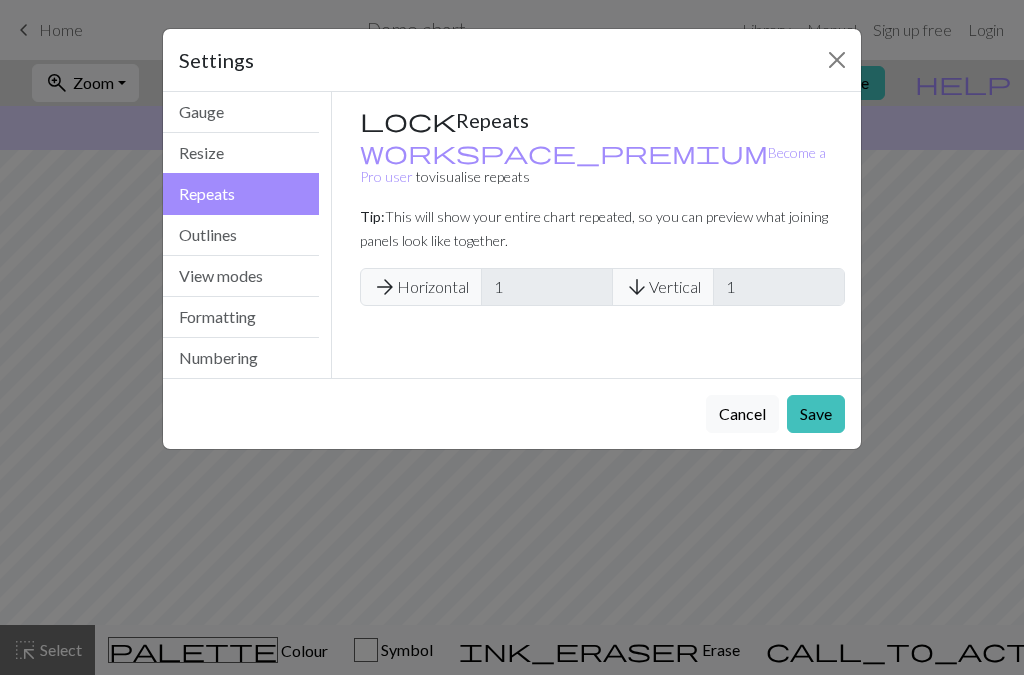 click on "Outlines" at bounding box center [241, 235] 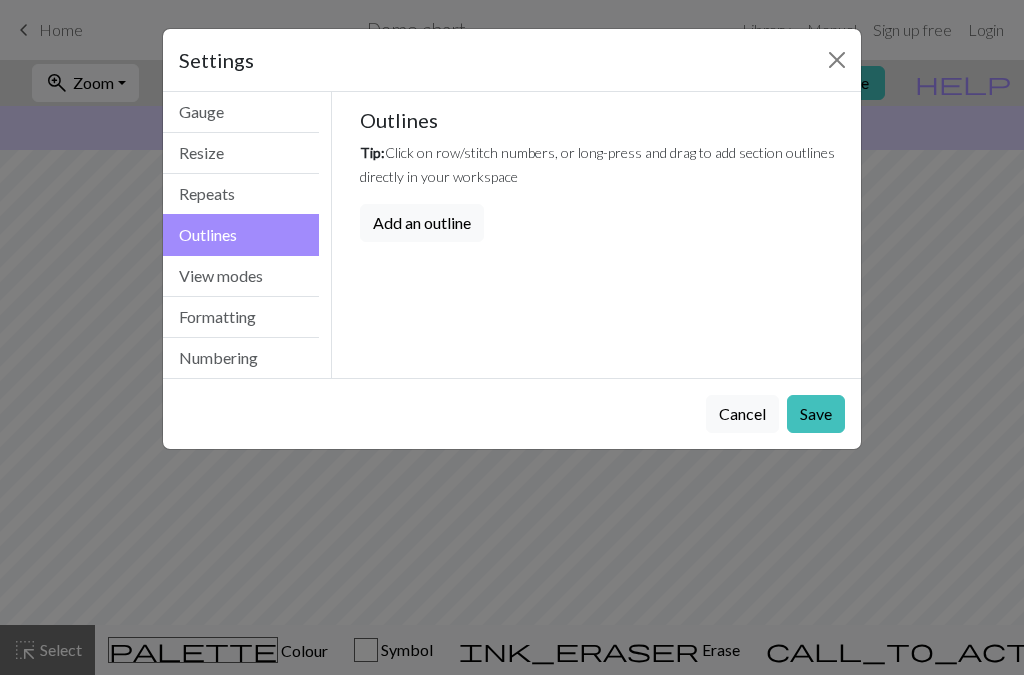 click on "View modes" at bounding box center [241, 276] 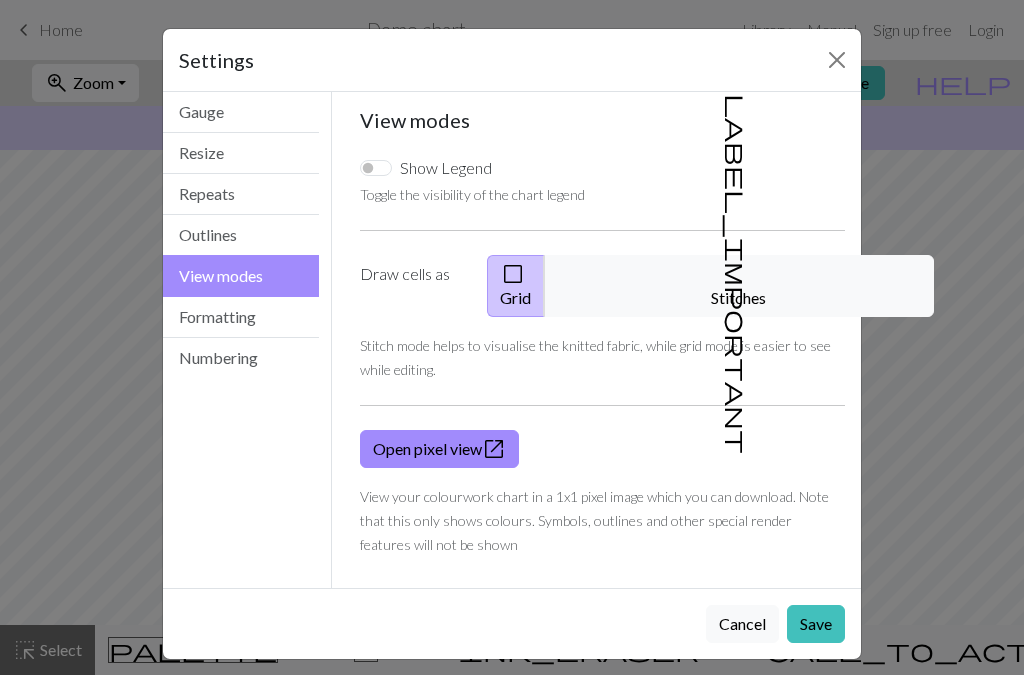 click on "label_important Stitches" at bounding box center [739, 286] 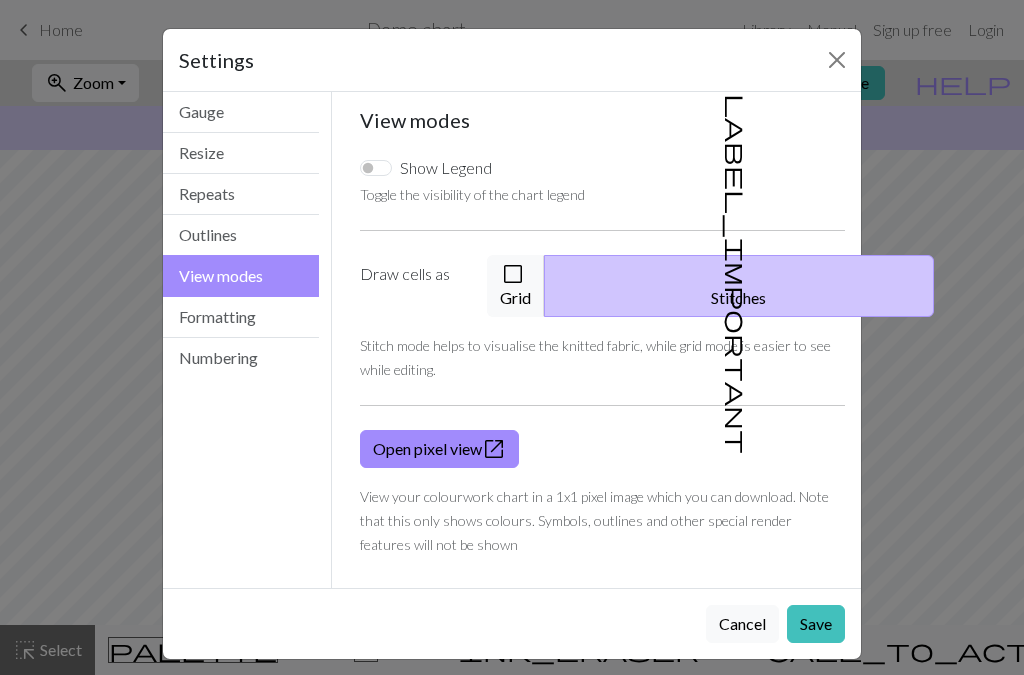 click on "Formatting" at bounding box center [241, 317] 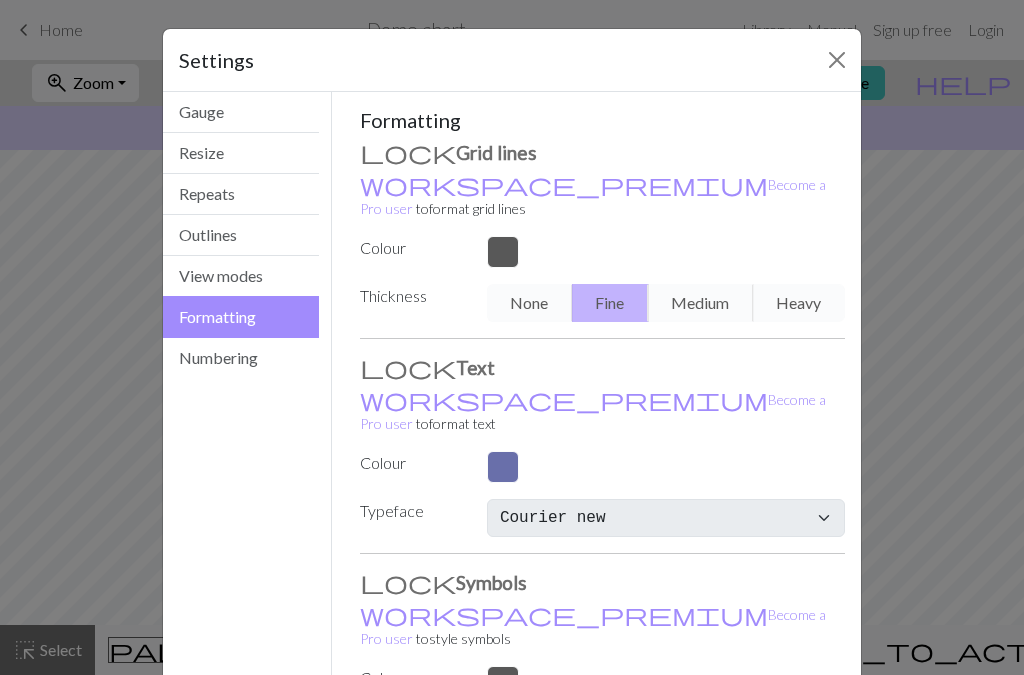 click on "Numbering" at bounding box center (241, 358) 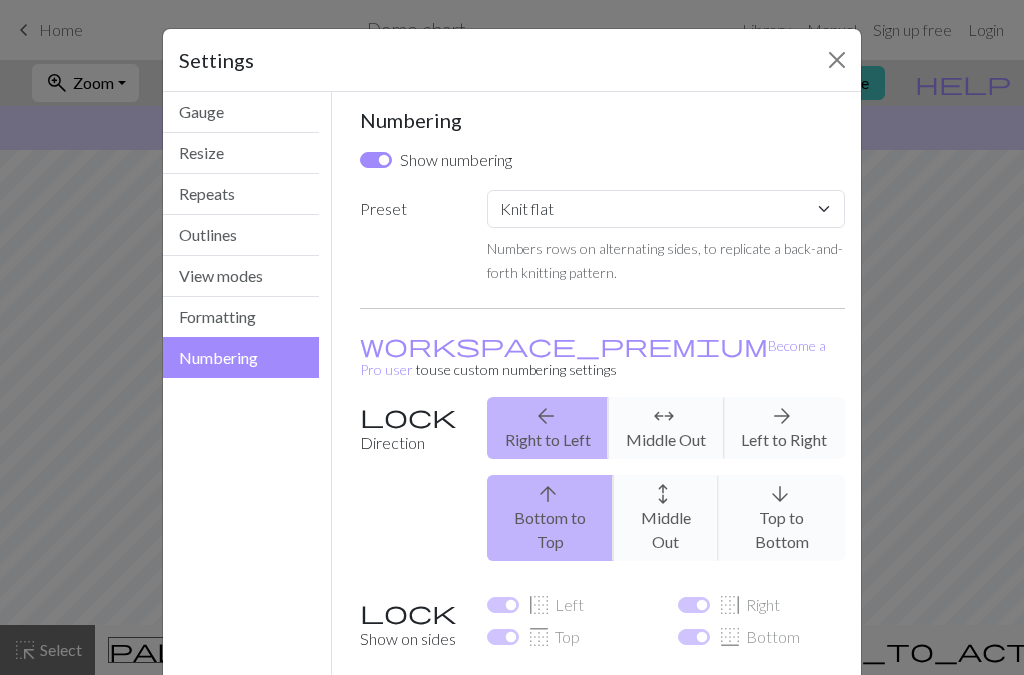 click at bounding box center [837, 60] 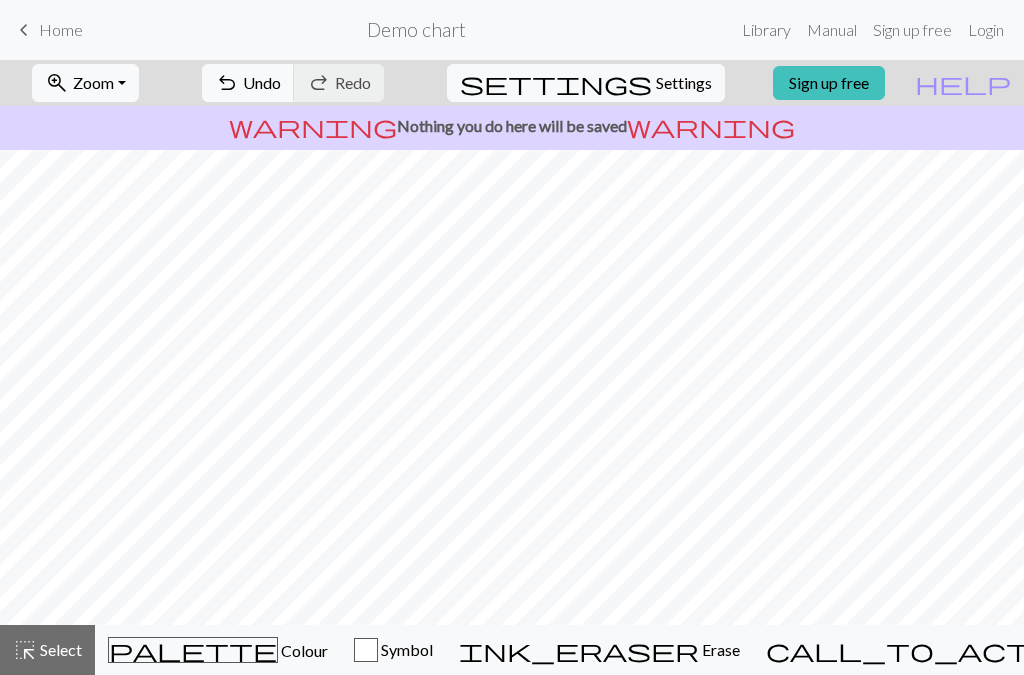 click on "Settings" at bounding box center [684, 83] 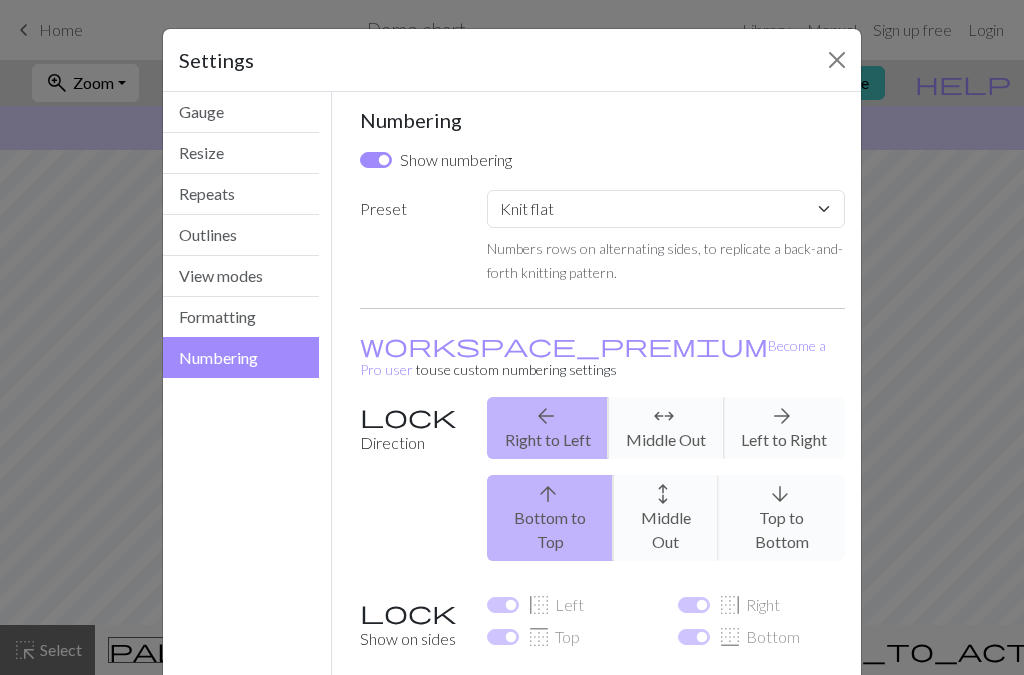 click on "Formatting" at bounding box center [241, 317] 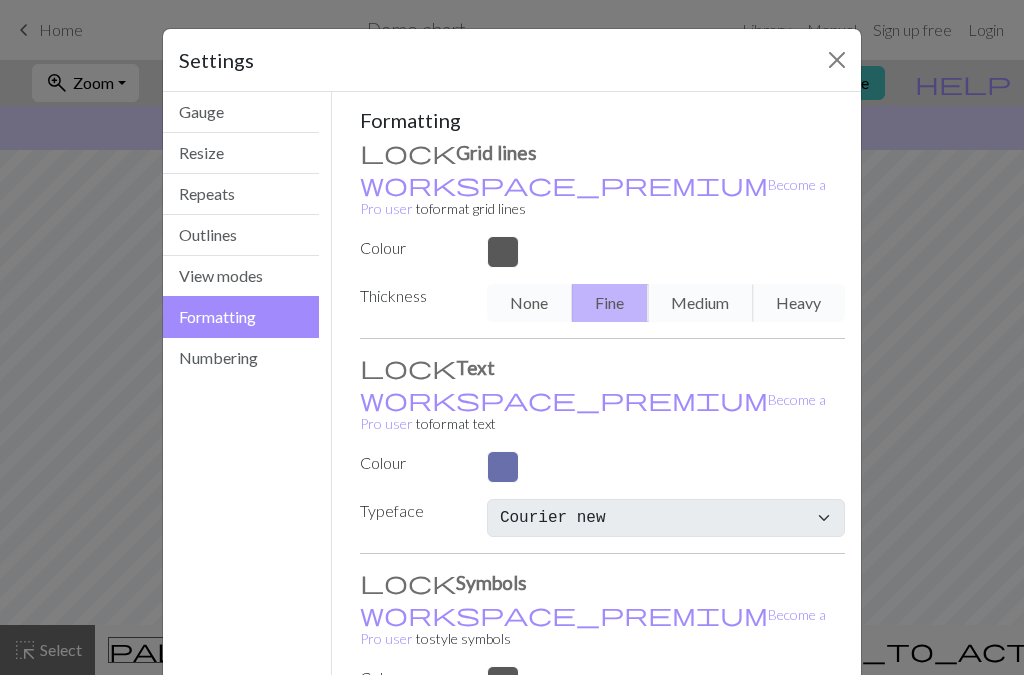 click on "View modes" at bounding box center (241, 276) 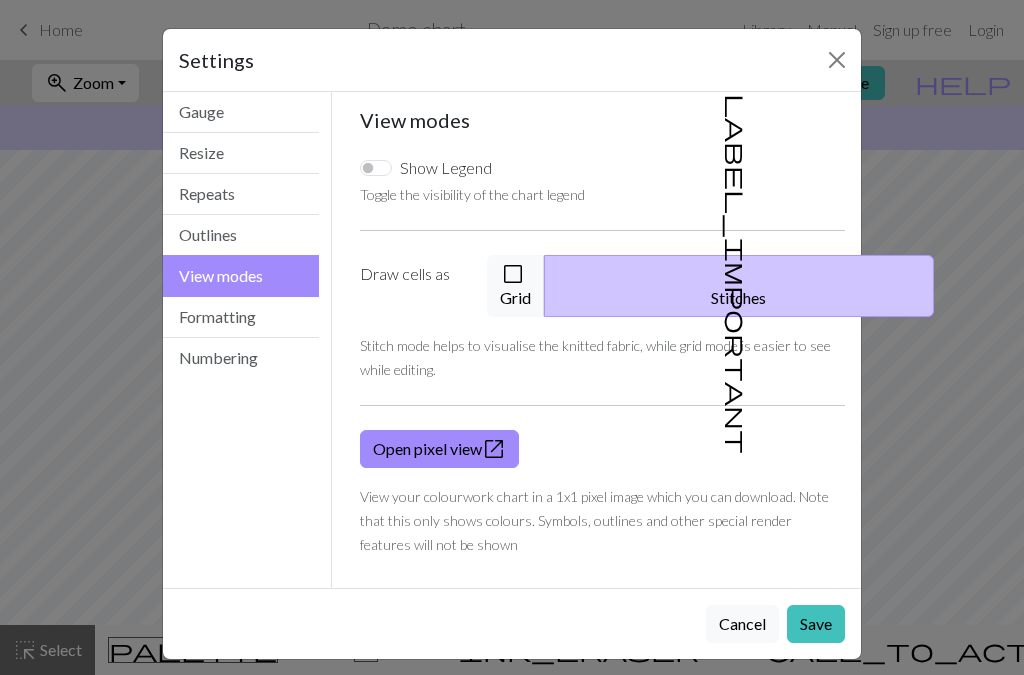 click on "check_box_outline_blank Grid" at bounding box center [516, 286] 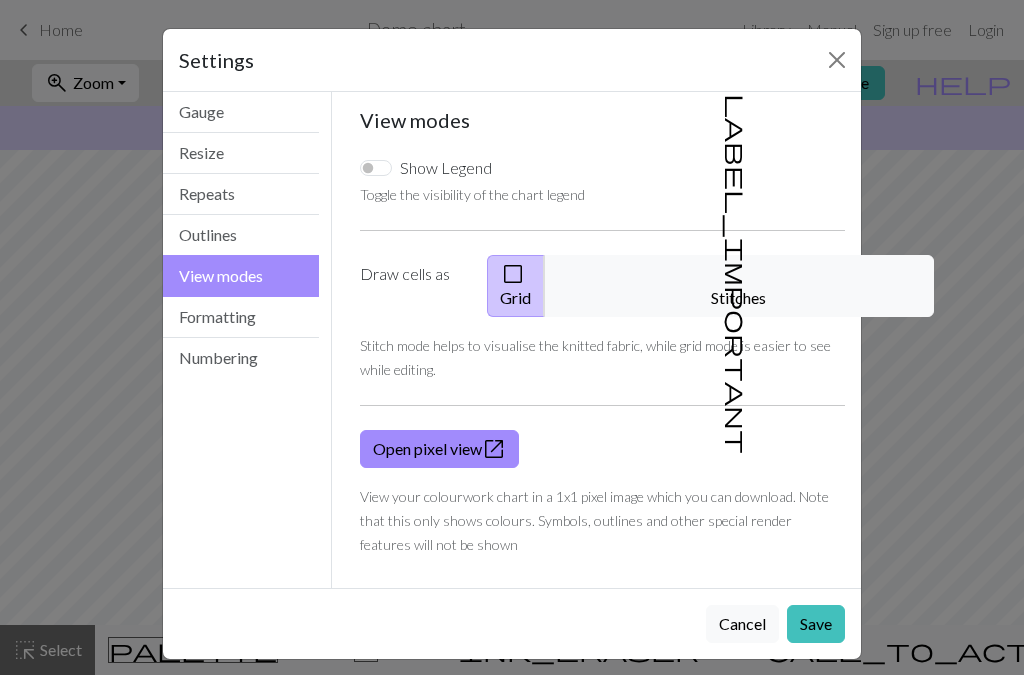 click at bounding box center (837, 60) 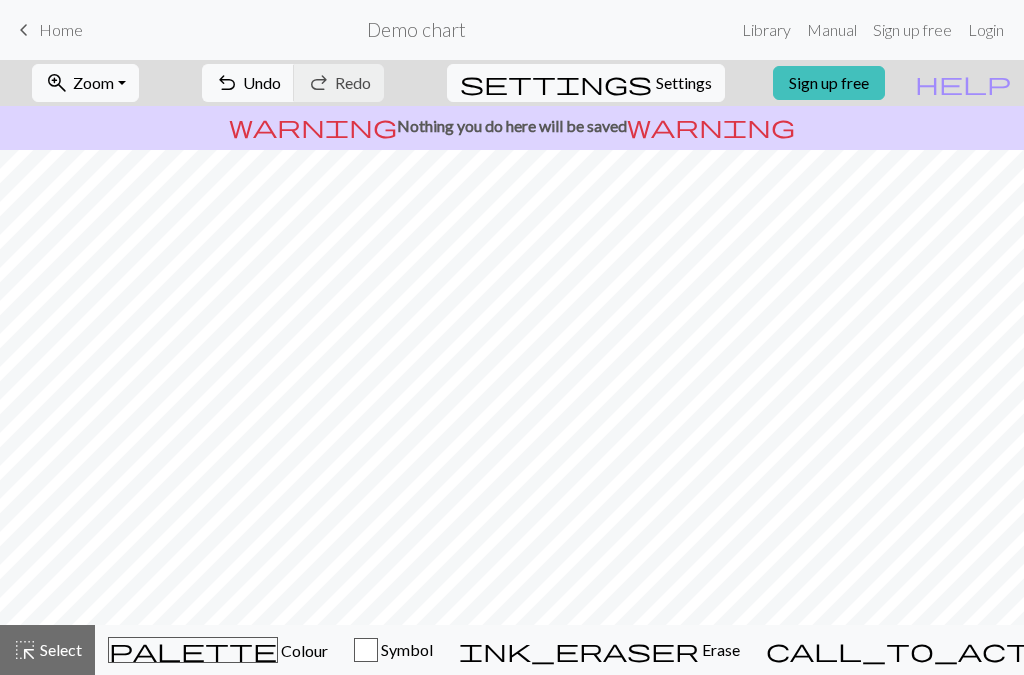click on "Library" at bounding box center [766, 30] 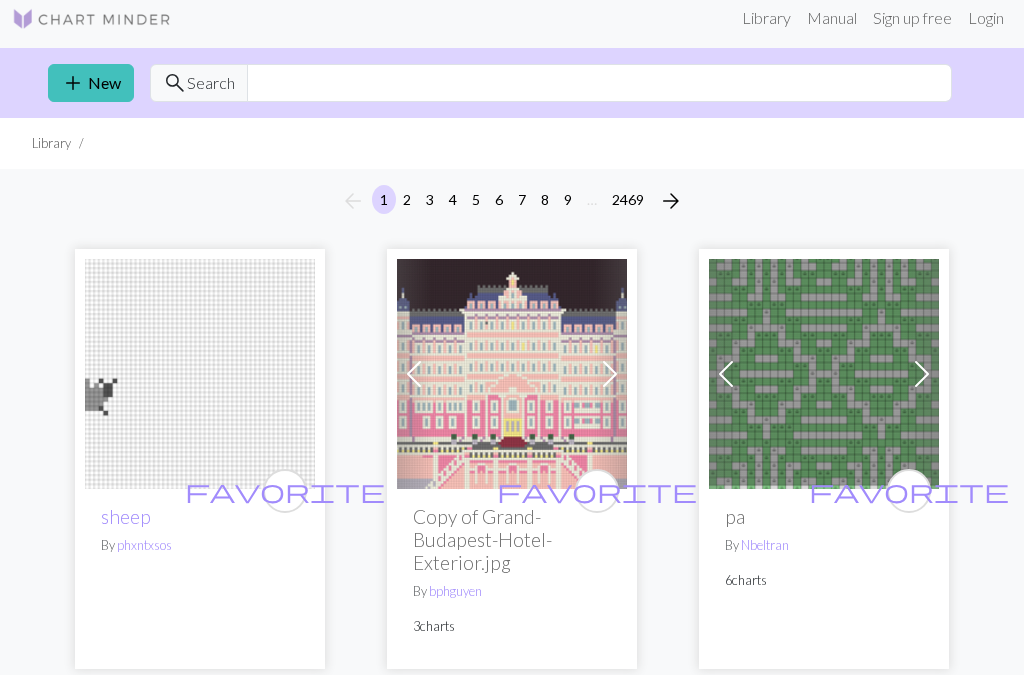 scroll, scrollTop: 0, scrollLeft: 0, axis: both 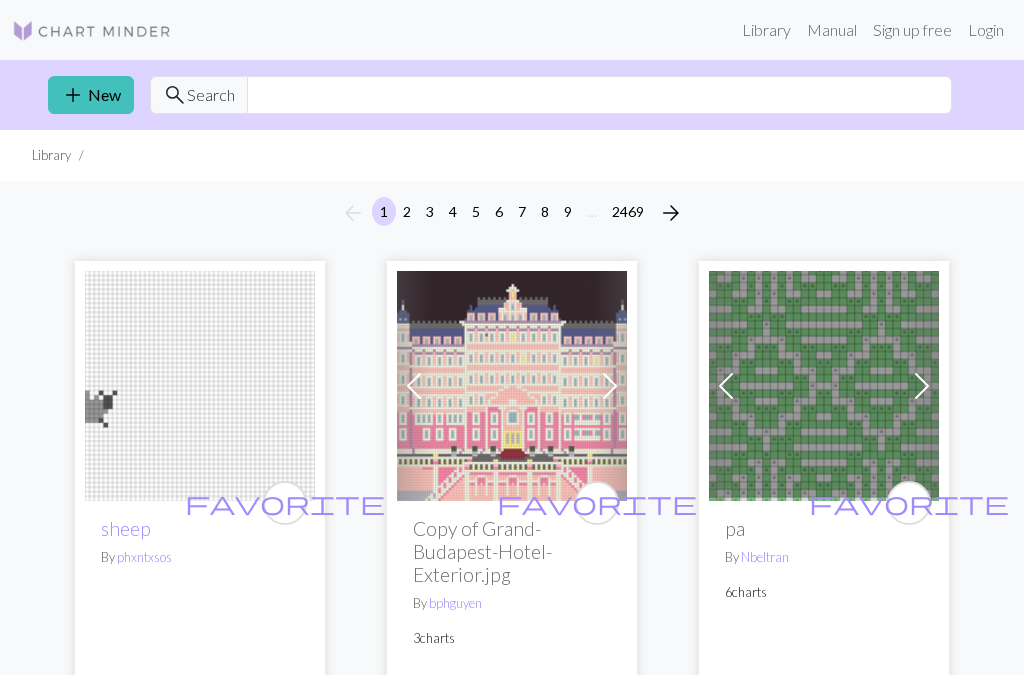 click on "Library" at bounding box center [766, 30] 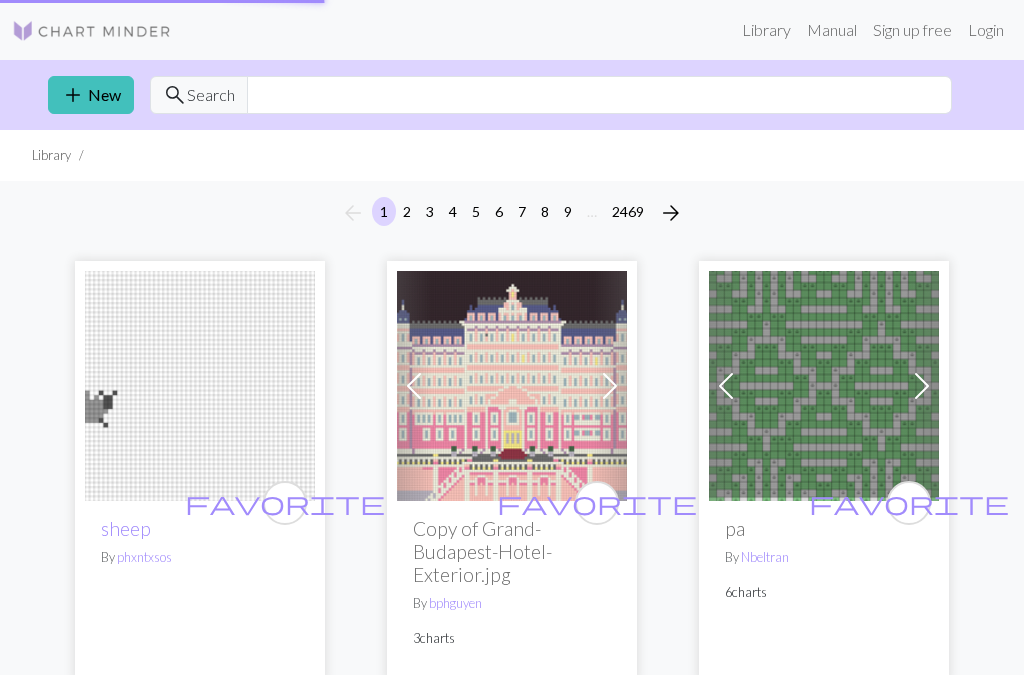 click on "Manual" at bounding box center [832, 30] 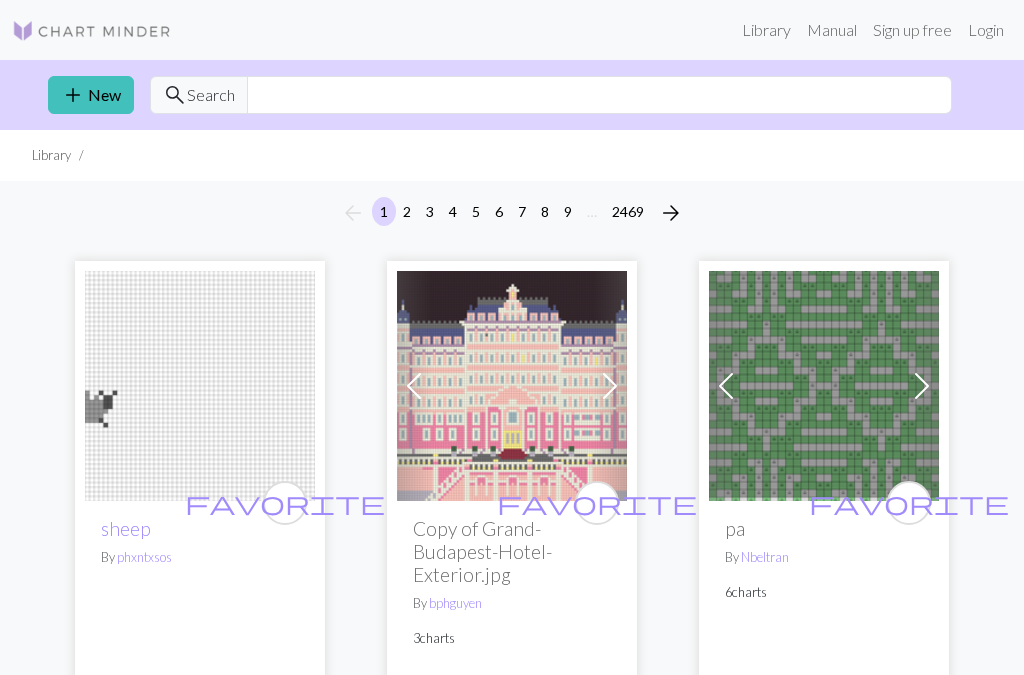 click on "Manual" at bounding box center [832, 30] 